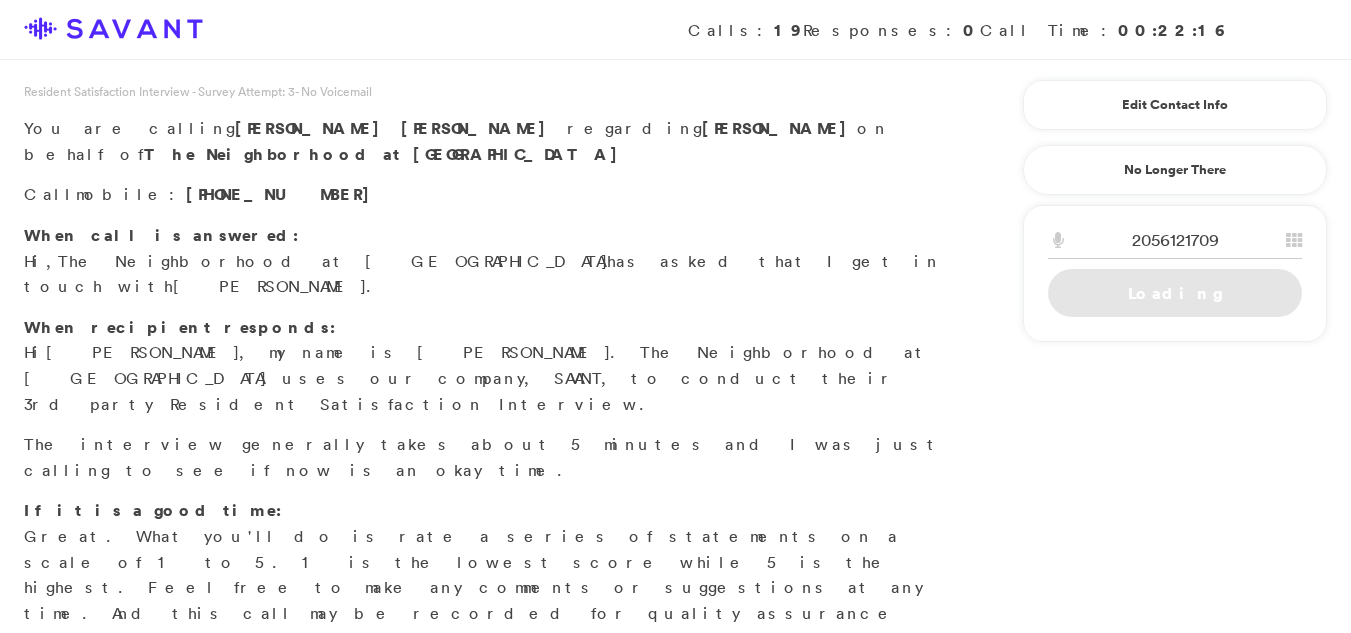 scroll, scrollTop: 0, scrollLeft: 0, axis: both 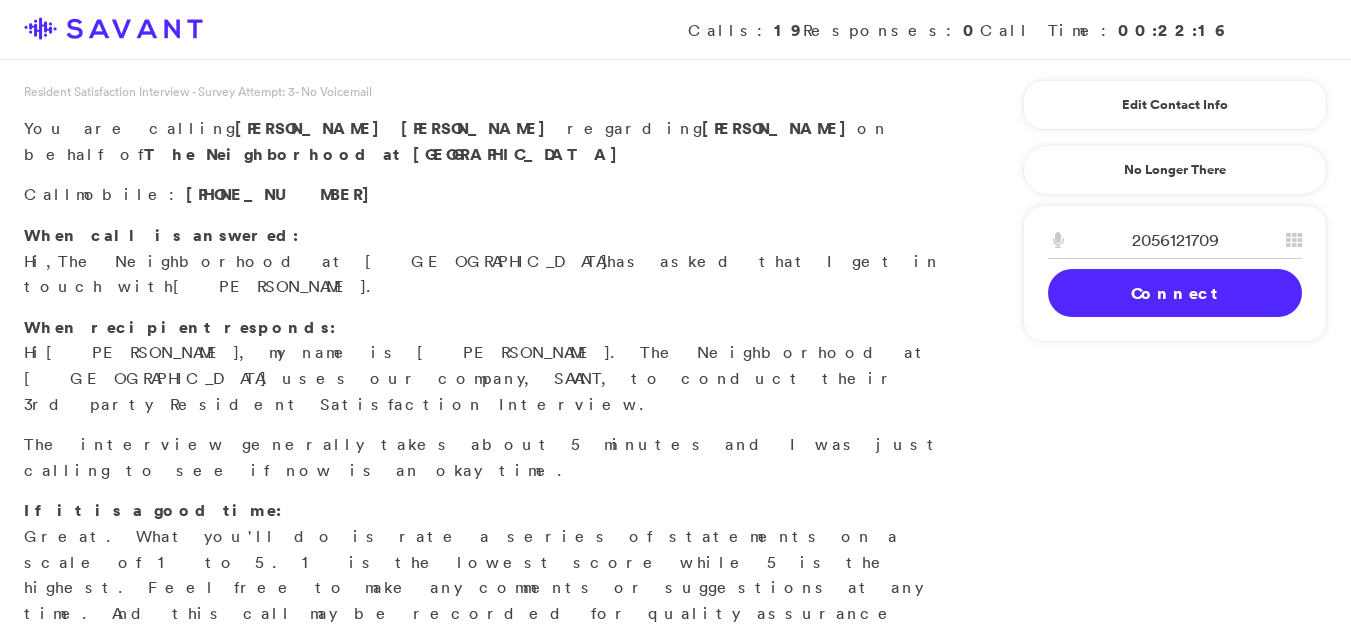 click on "Connect" at bounding box center (1175, 293) 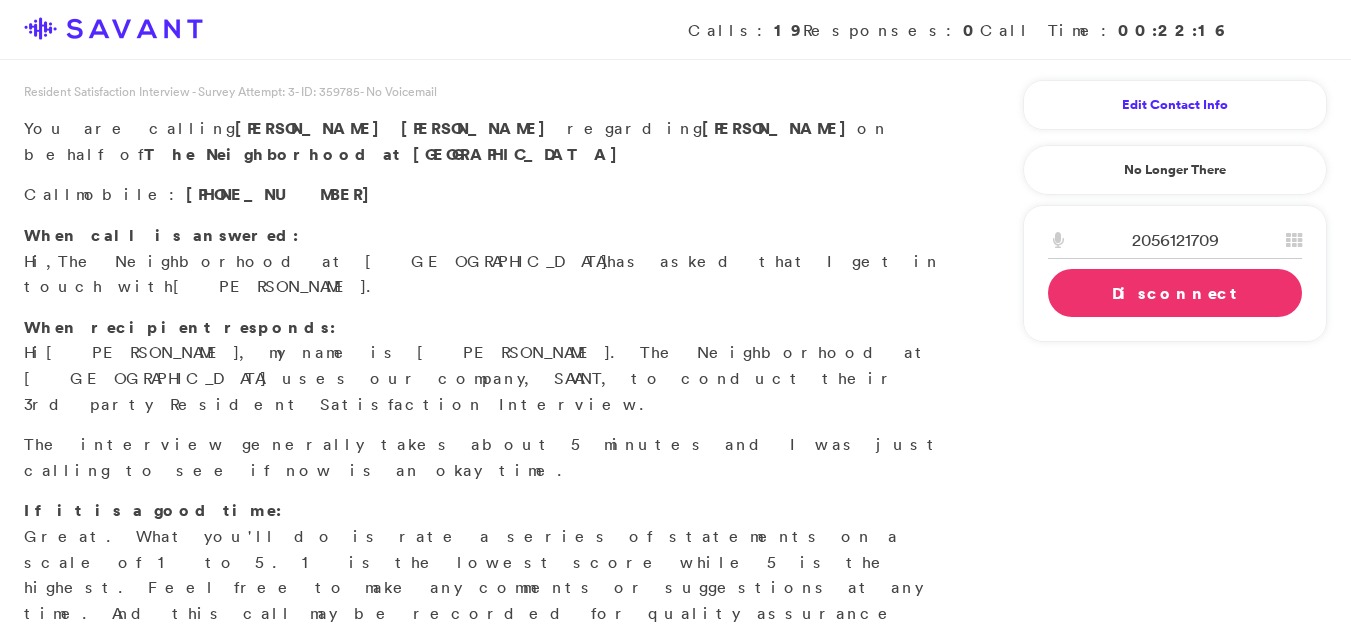 click on "Edit Contact Info" at bounding box center [1175, 105] 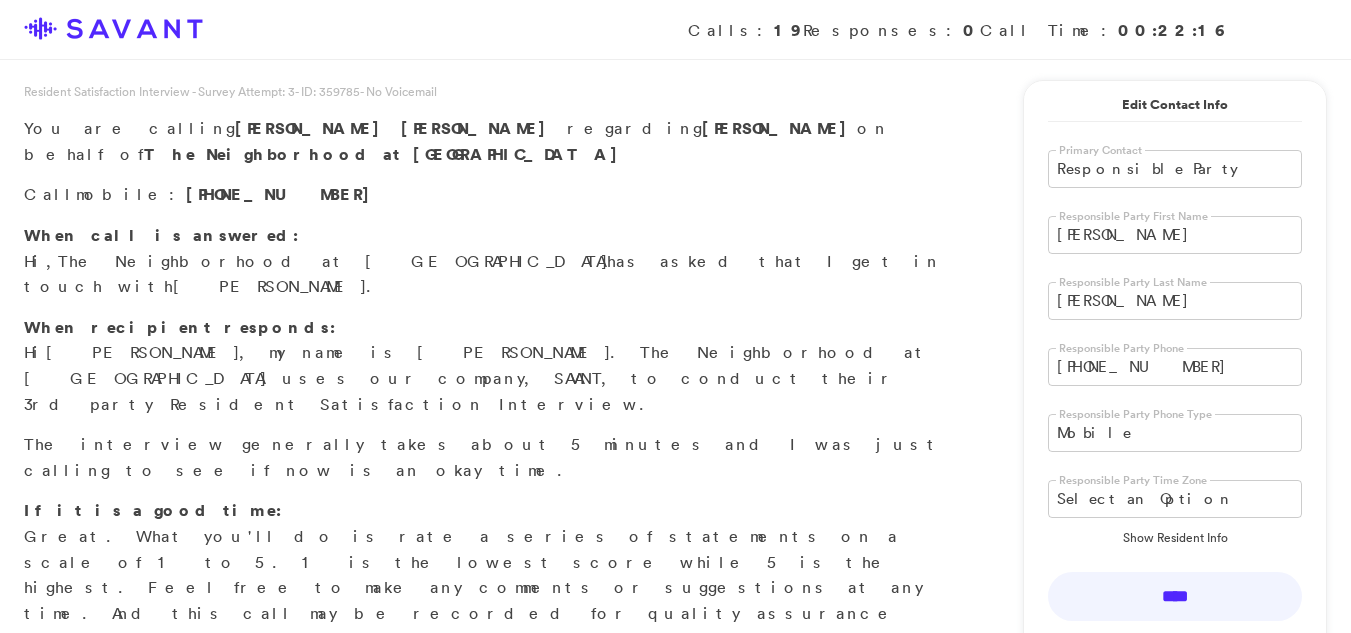 click on "[PERSON_NAME]" at bounding box center [1175, 235] 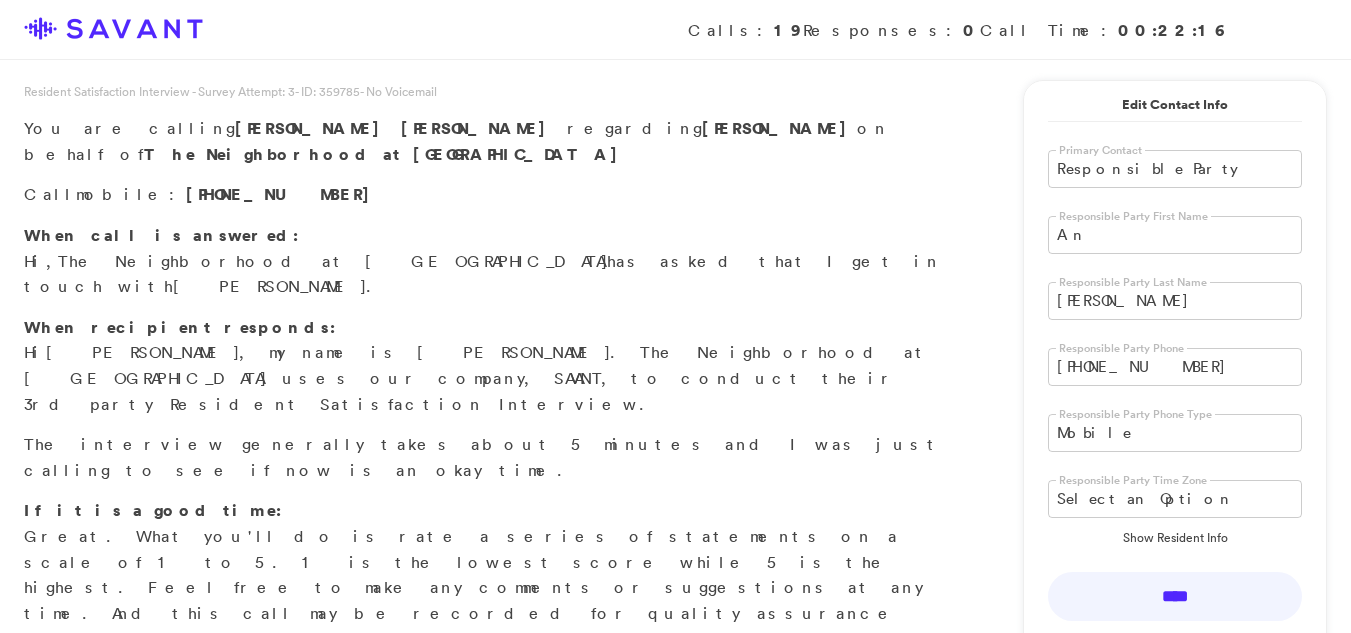 type on "A" 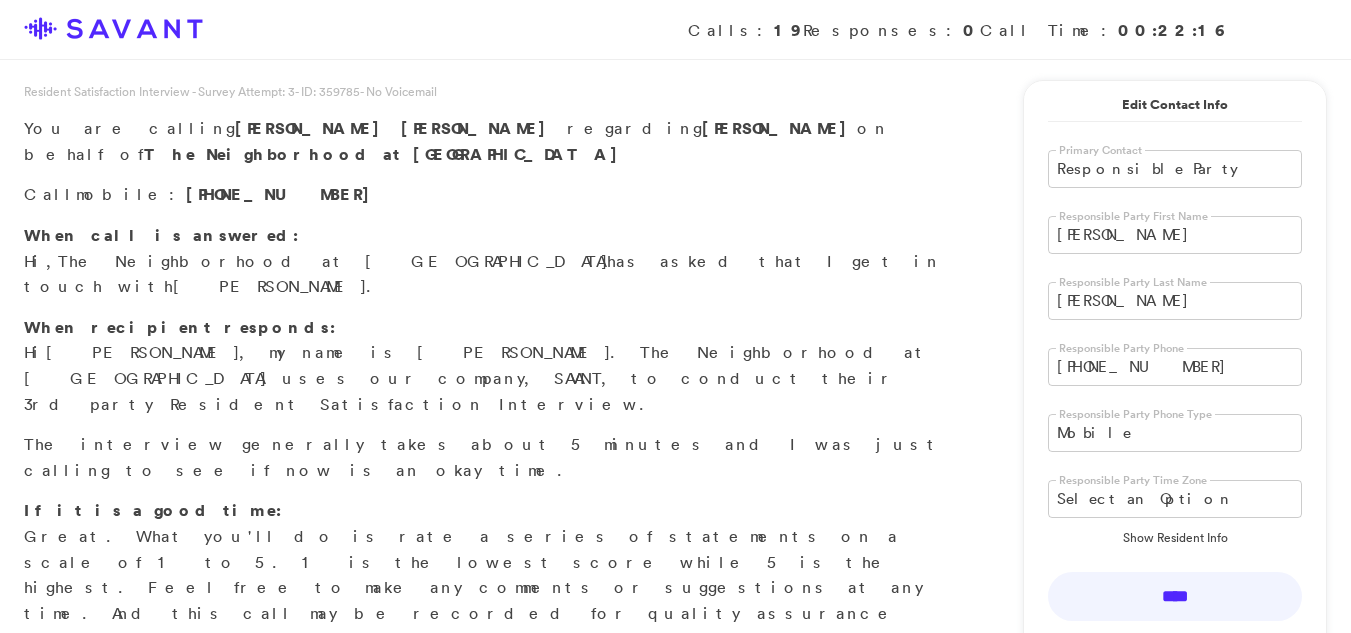 type on "[PERSON_NAME]" 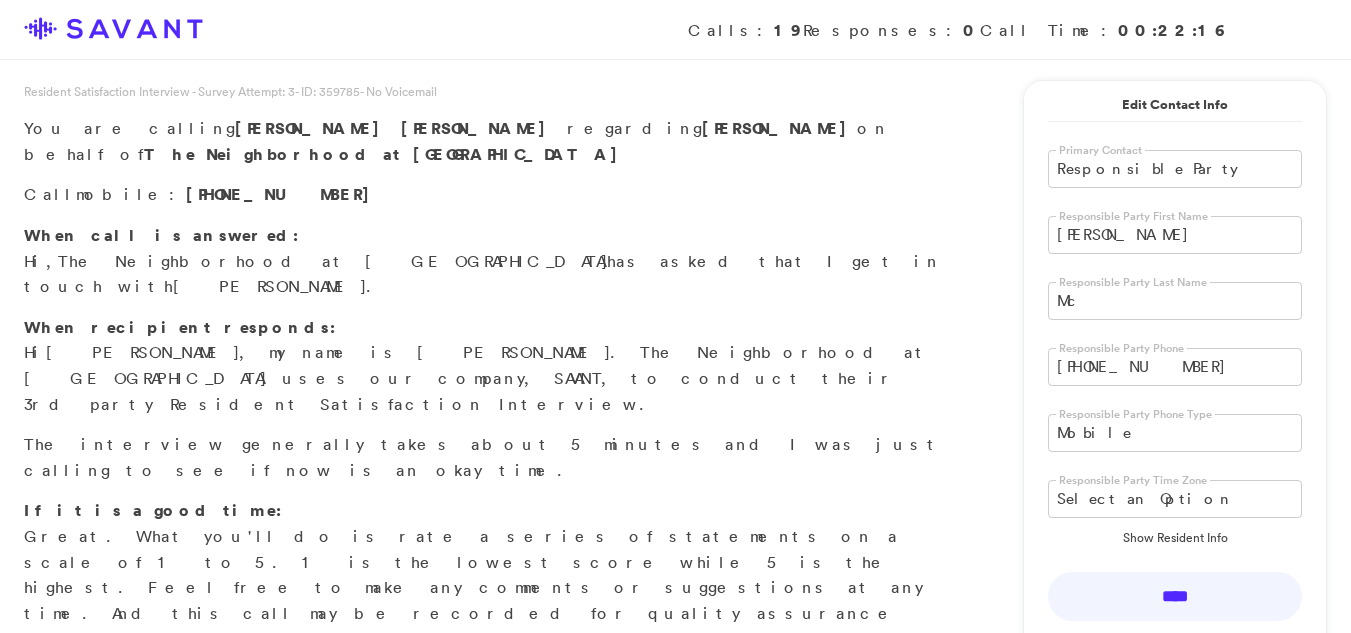 type on "M" 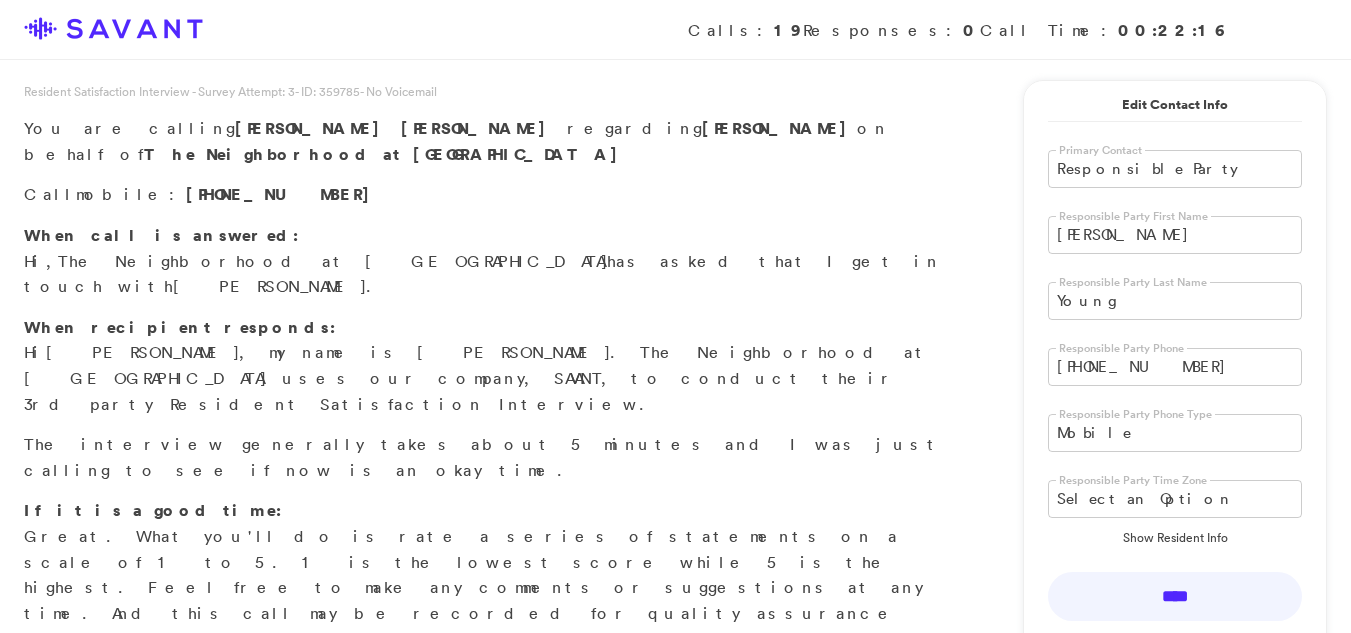 scroll, scrollTop: 36, scrollLeft: 0, axis: vertical 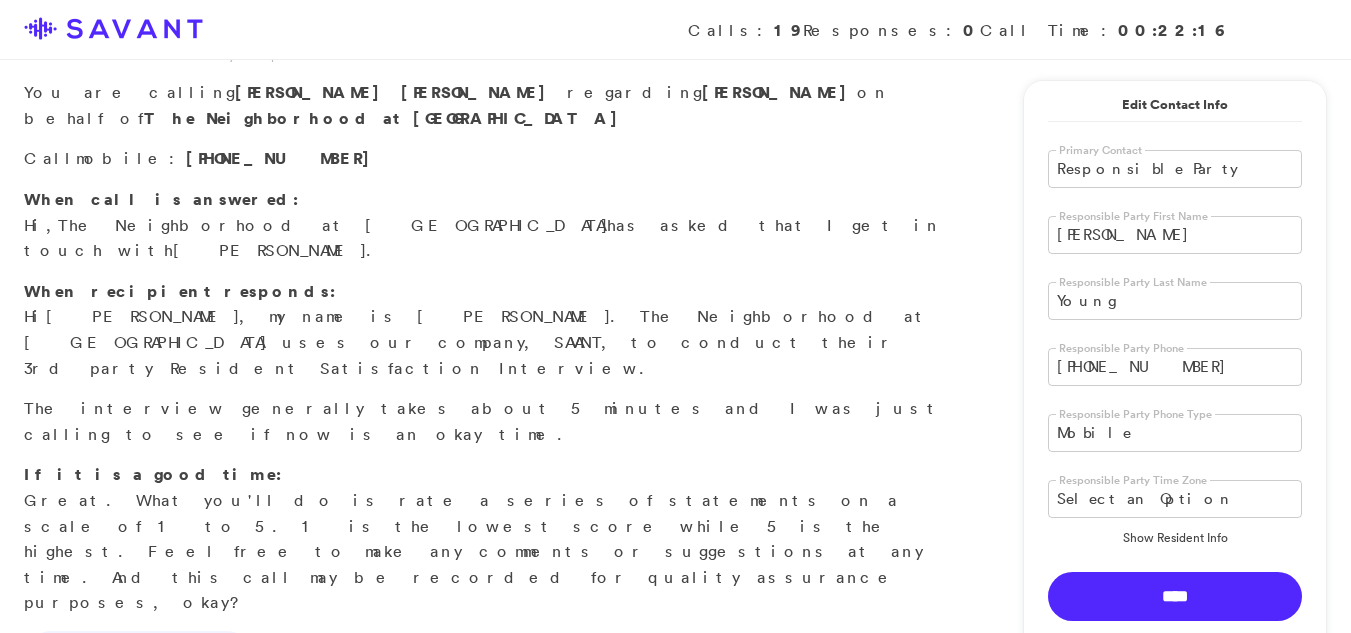 type on "Young" 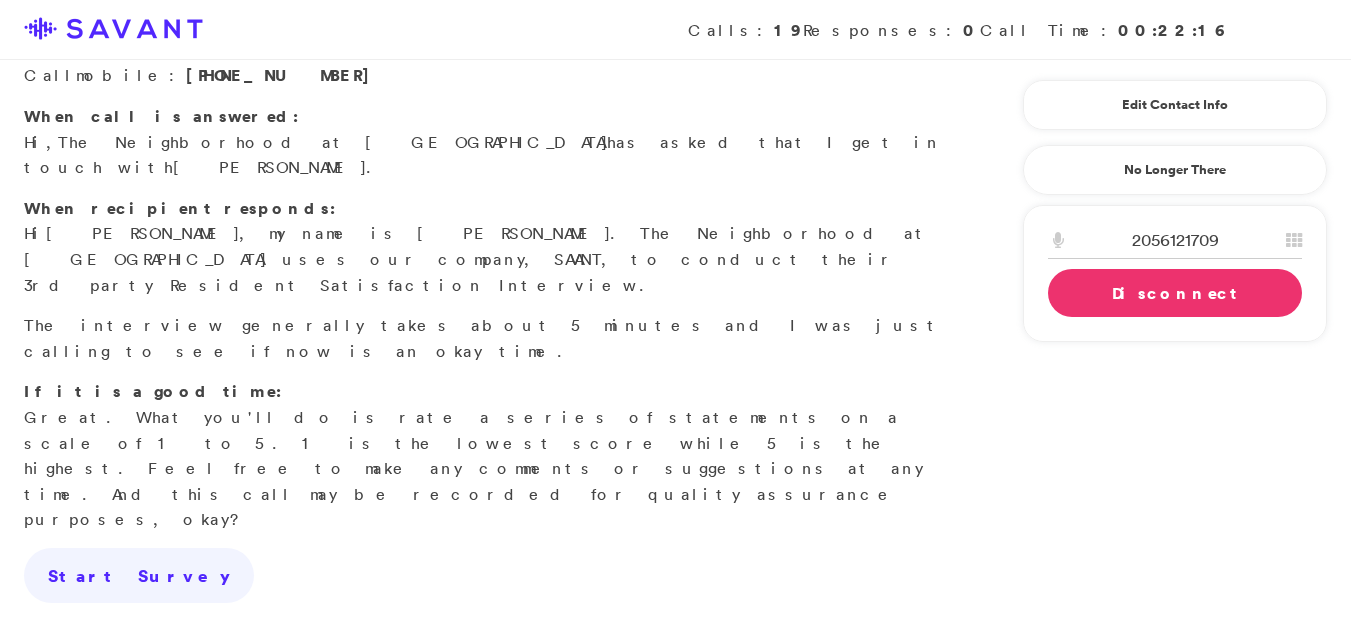 scroll, scrollTop: 159, scrollLeft: 0, axis: vertical 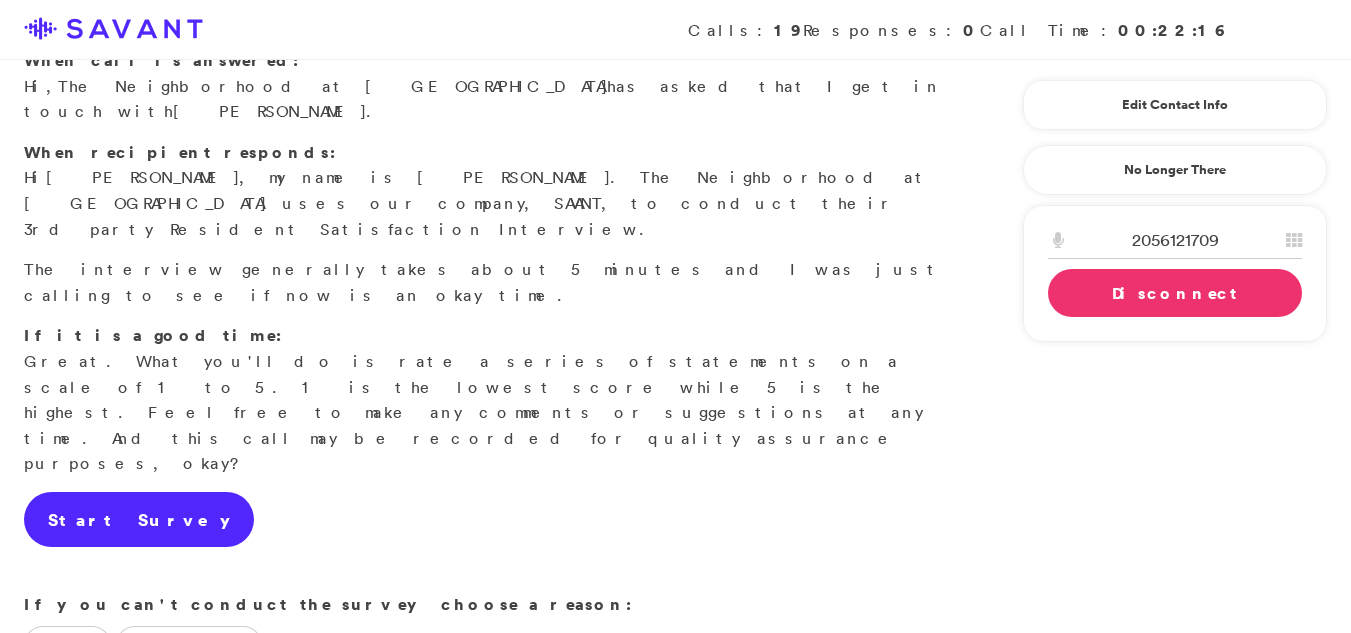 click on "Start Survey" at bounding box center (139, 520) 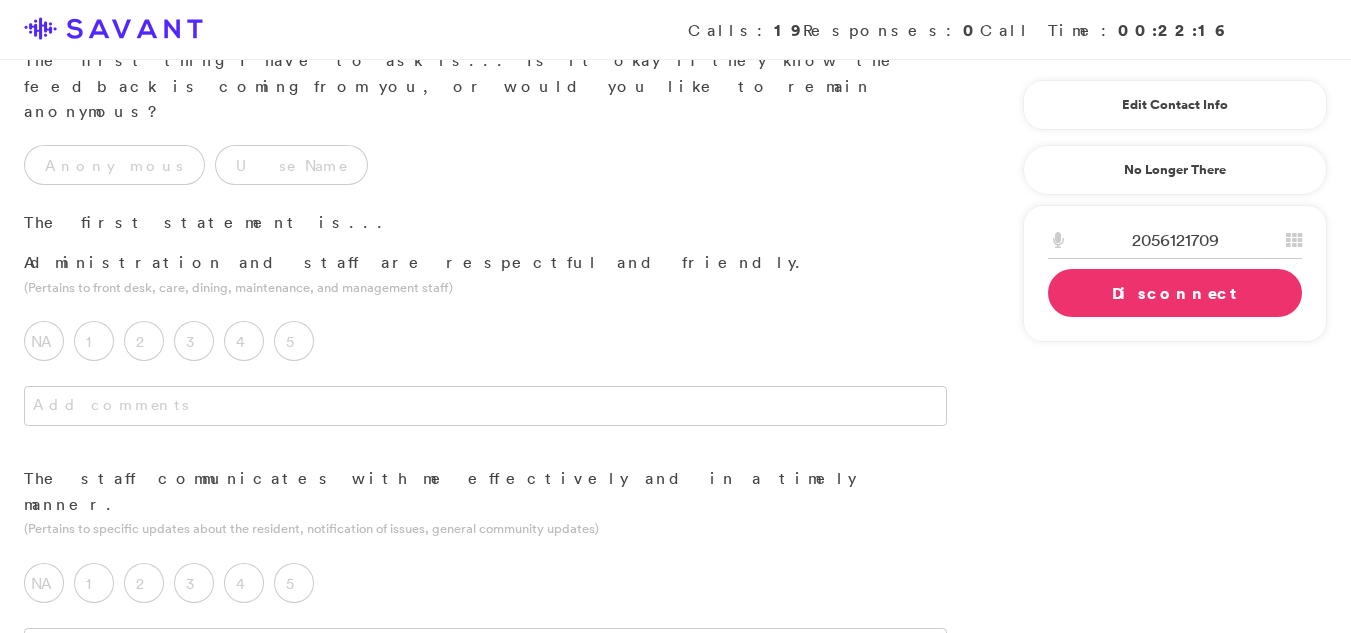 scroll, scrollTop: 0, scrollLeft: 0, axis: both 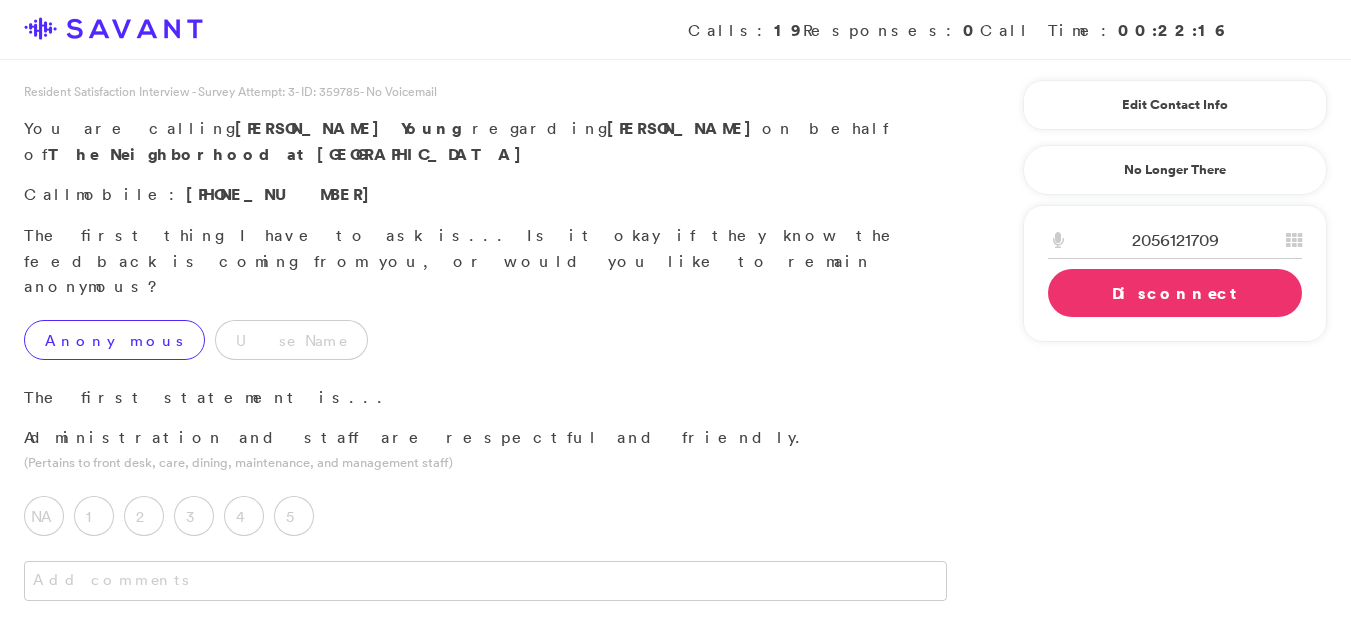 click on "Anonymous" at bounding box center [114, 340] 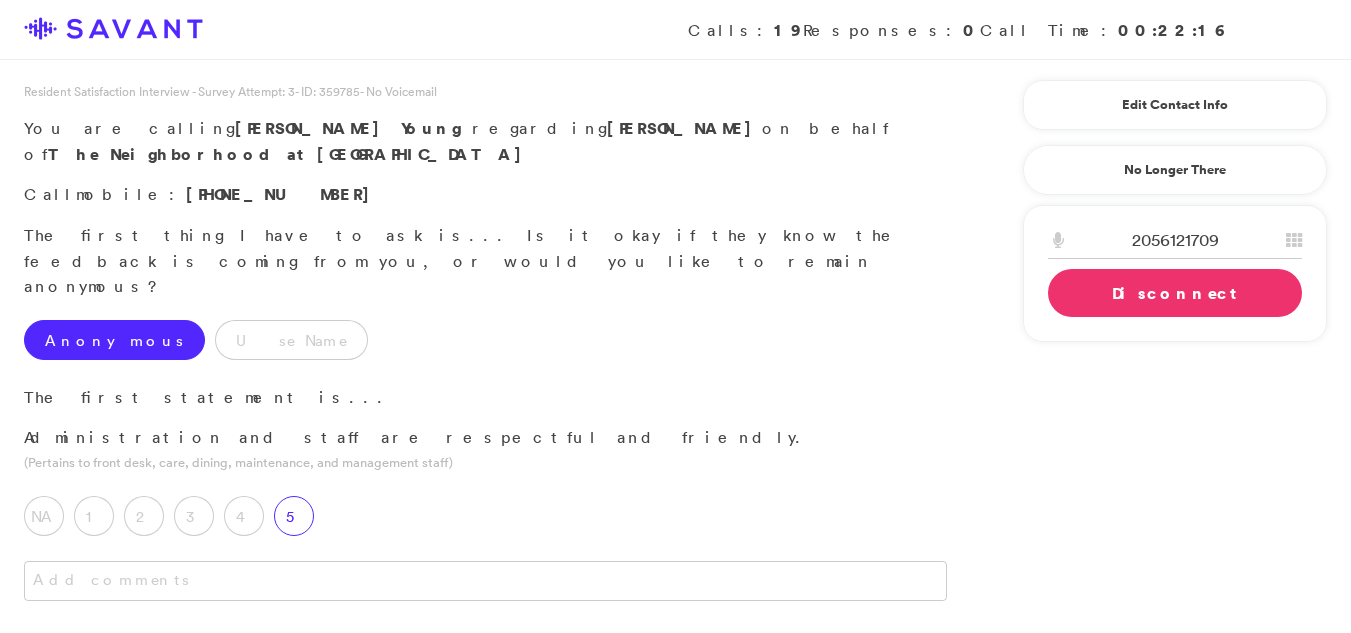 click on "5" at bounding box center [294, 516] 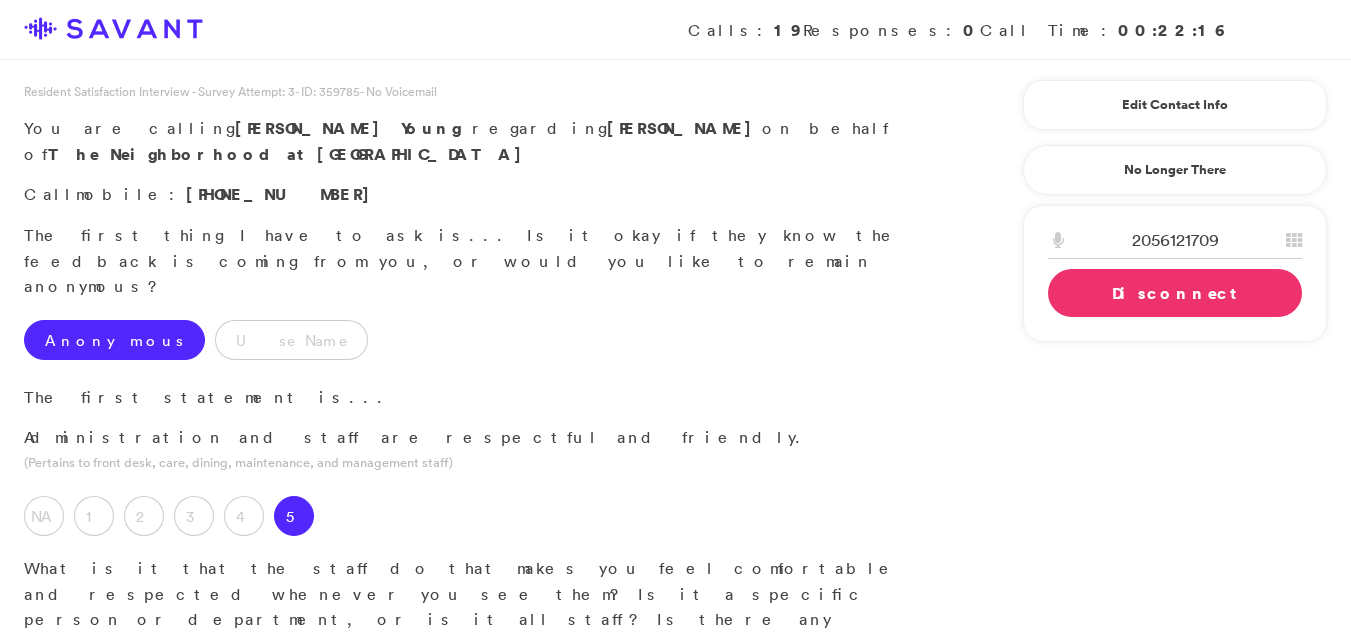 click at bounding box center [485, 714] 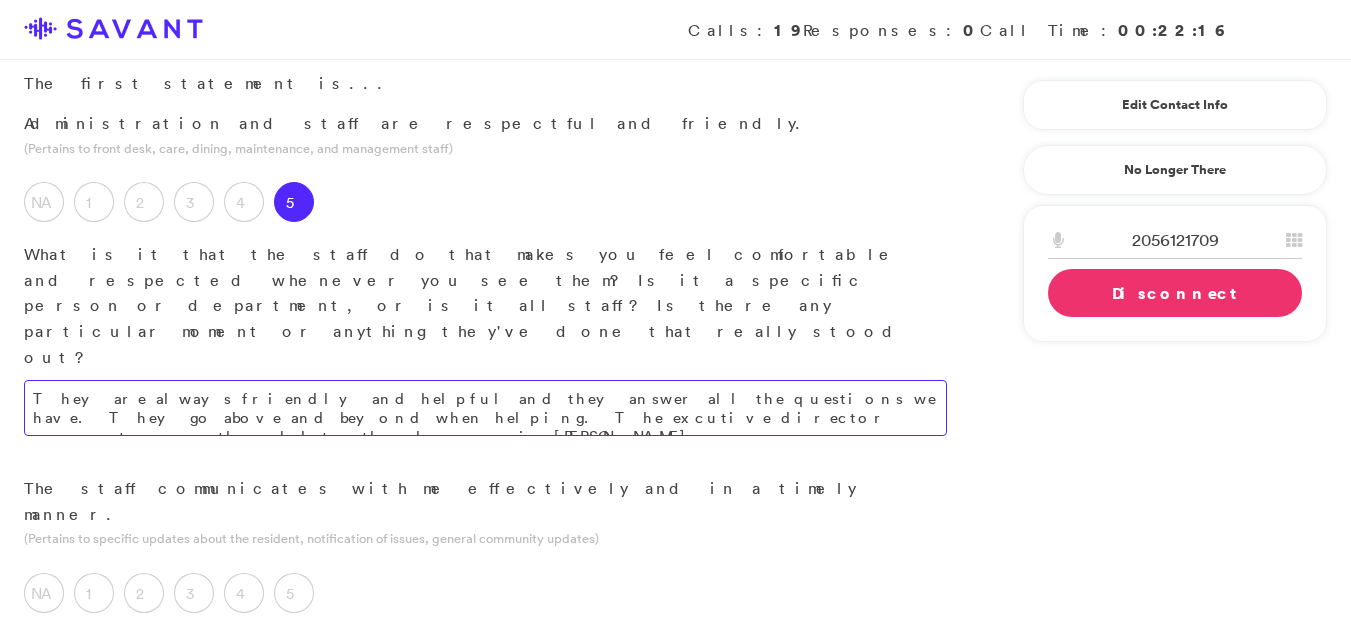 scroll, scrollTop: 319, scrollLeft: 0, axis: vertical 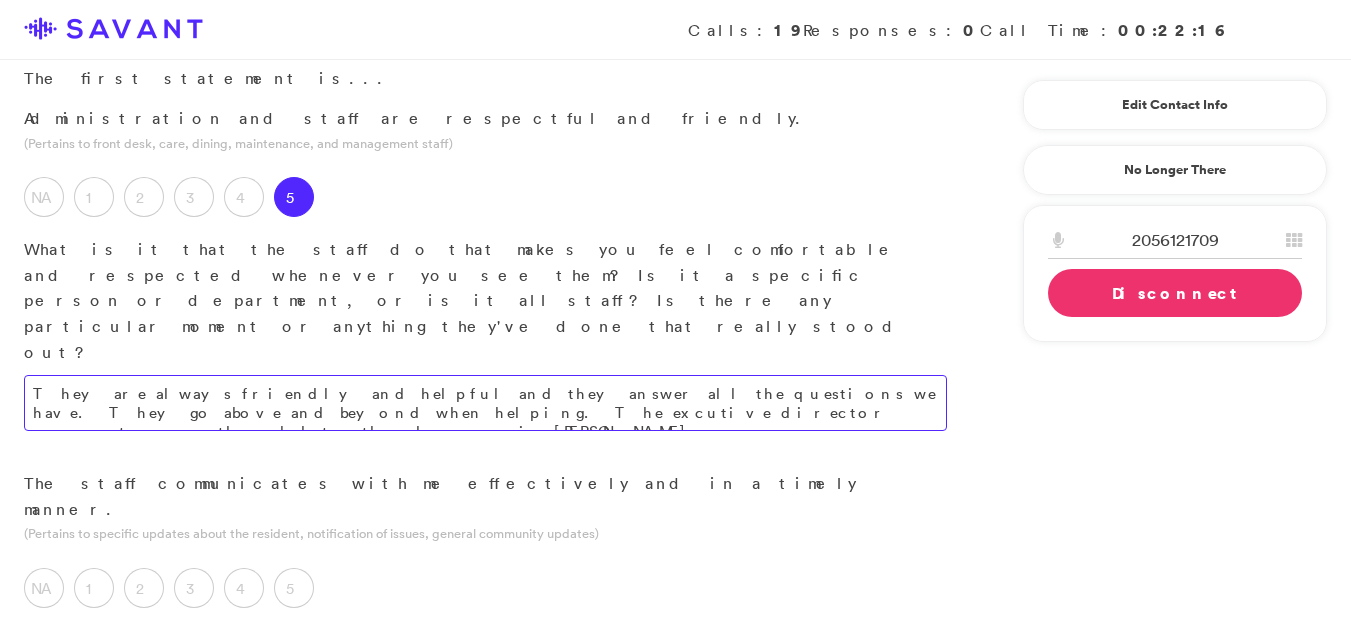 drag, startPoint x: 528, startPoint y: 255, endPoint x: 800, endPoint y: 260, distance: 272.04596 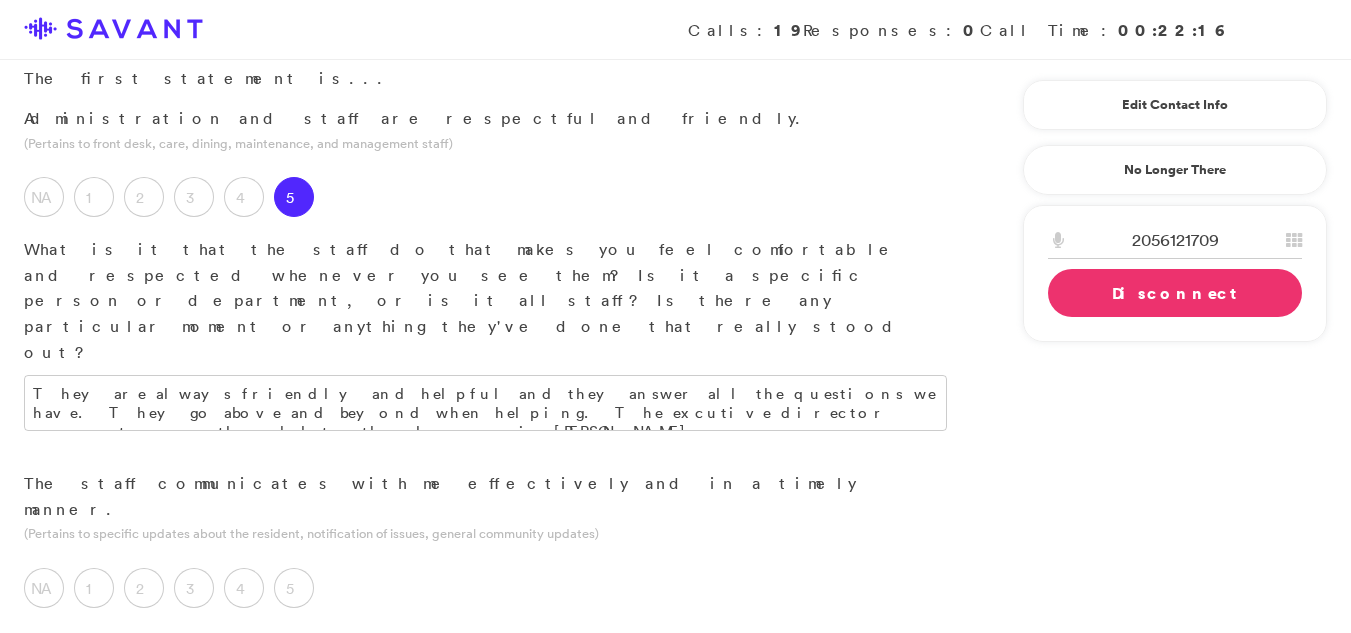 drag, startPoint x: 800, startPoint y: 260, endPoint x: 264, endPoint y: 457, distance: 571.056 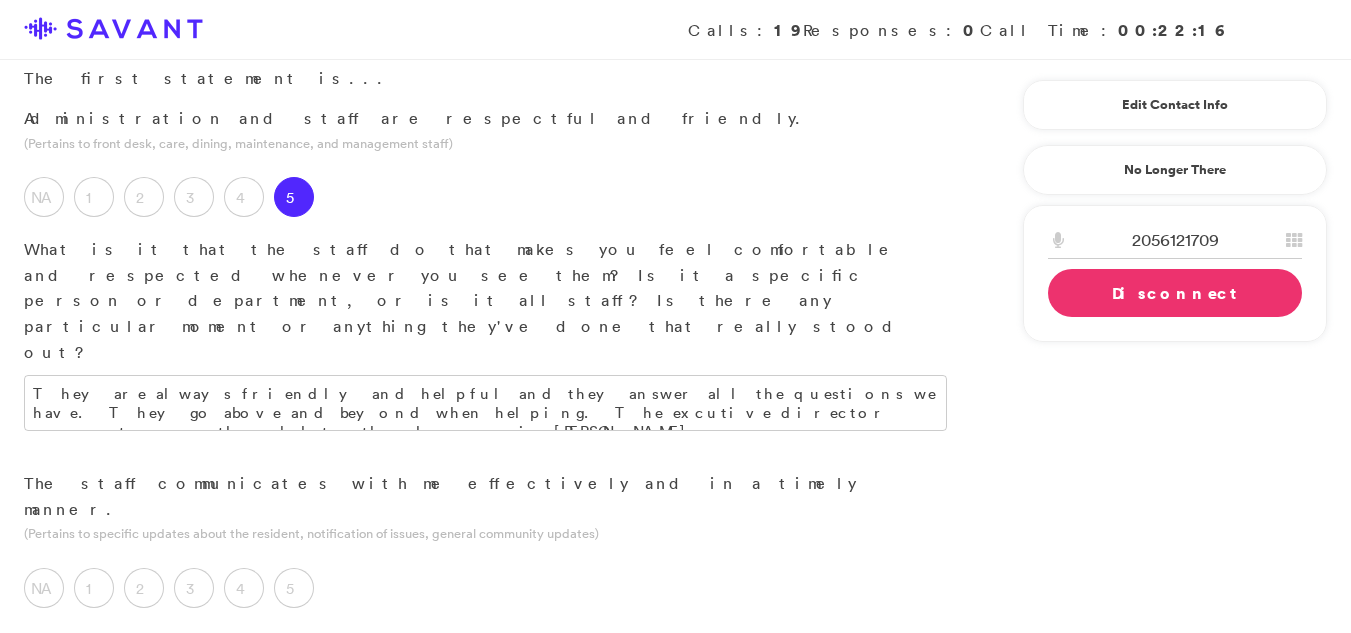 click at bounding box center (485, 653) 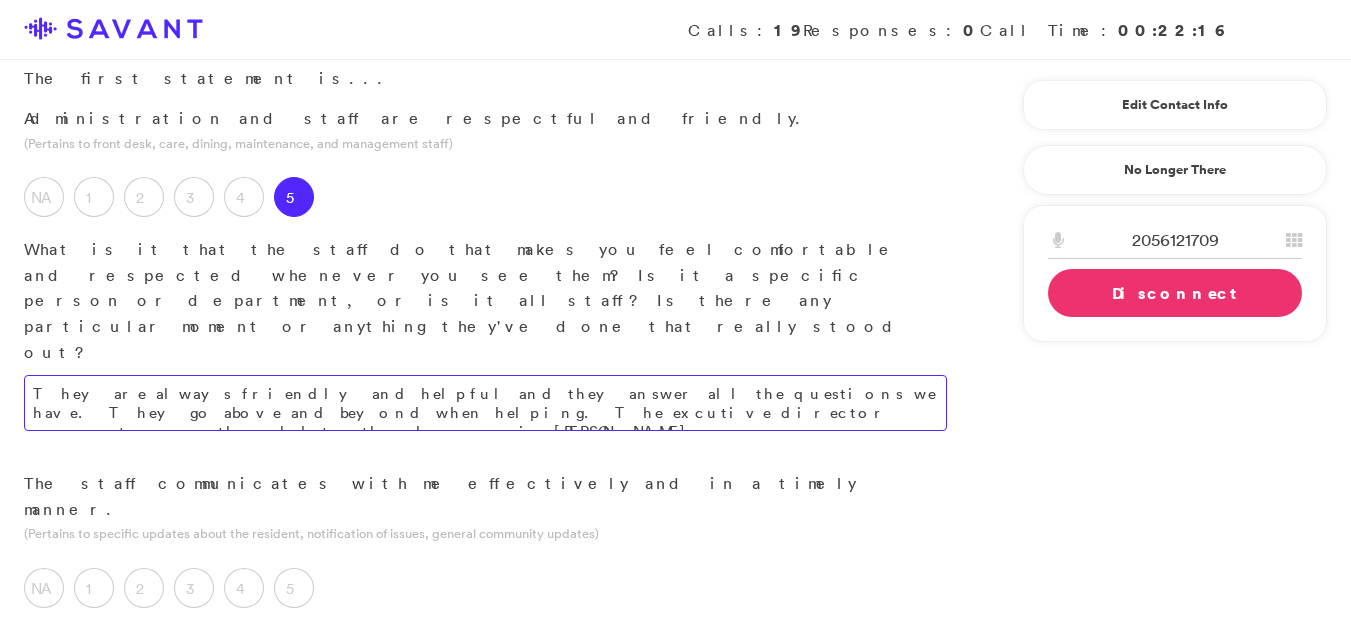 click on "They are always friendly and helpful and they answer all the questions we have. They go above and beyond when helping. The excutive director even put my mothers bed together her name is [PERSON_NAME]." at bounding box center [485, 403] 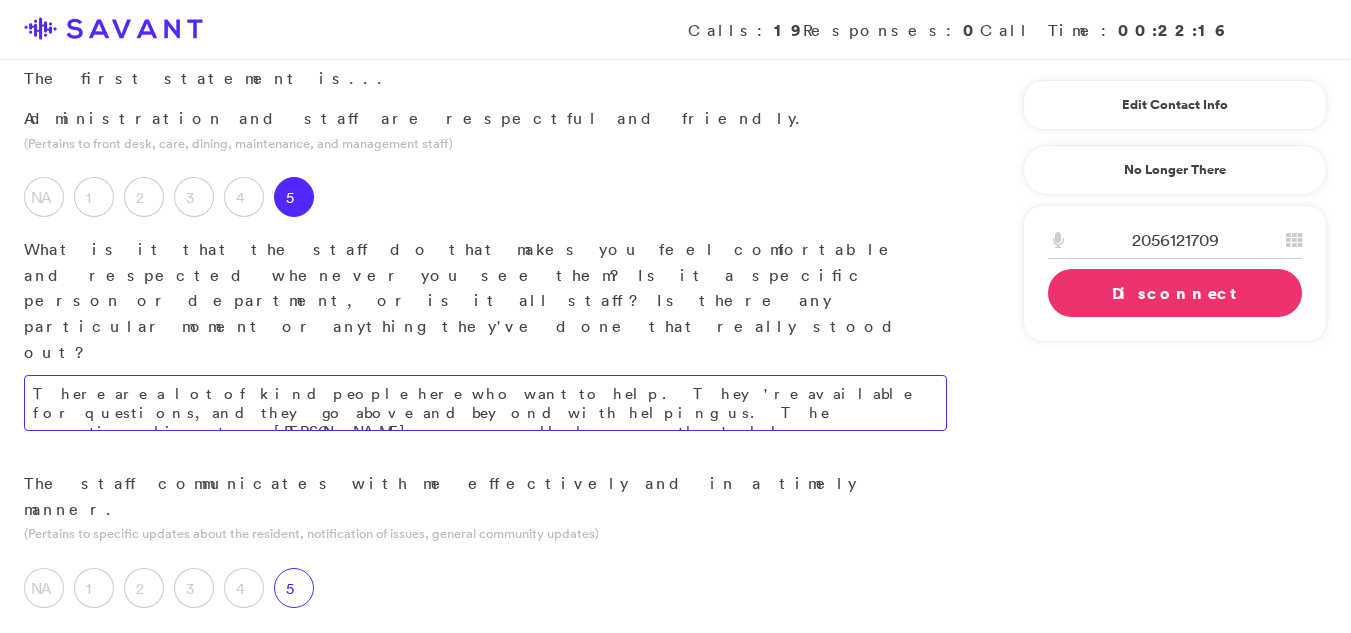 type on "There are a lot of kind people here who want to help. They're available for questions, and they go above and beyond with helping us. The executive director, [PERSON_NAME], even assembled my mother's bed." 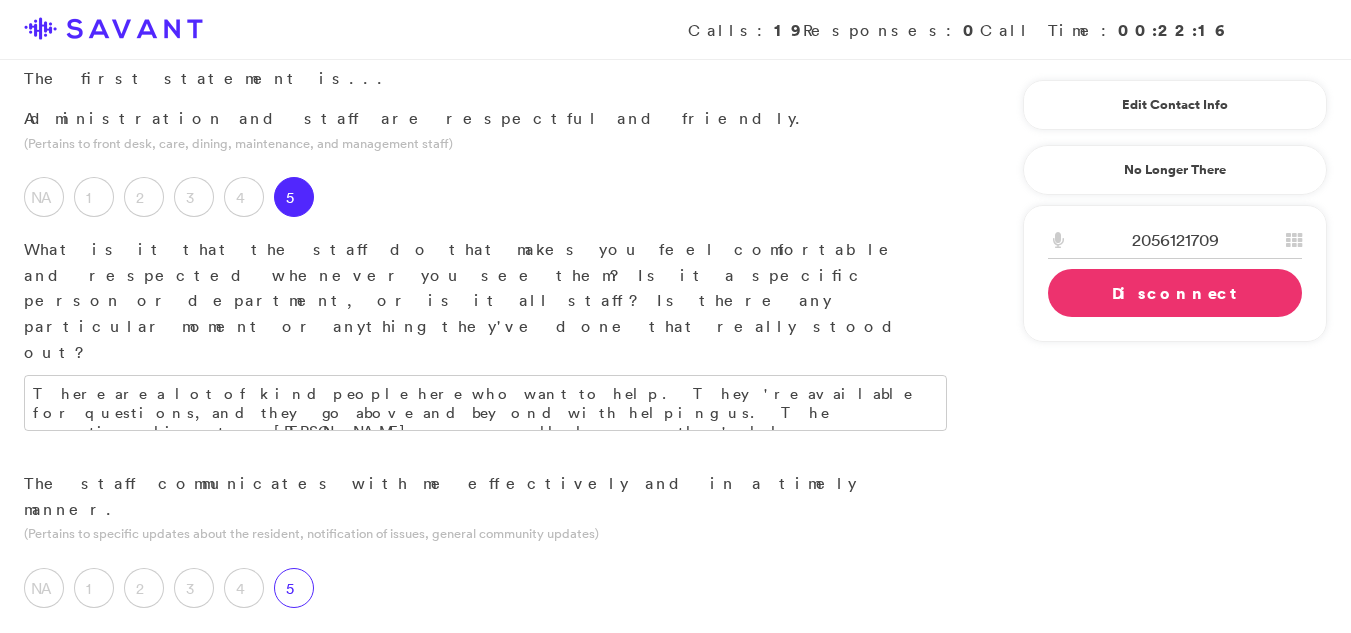 click on "5" at bounding box center [294, 588] 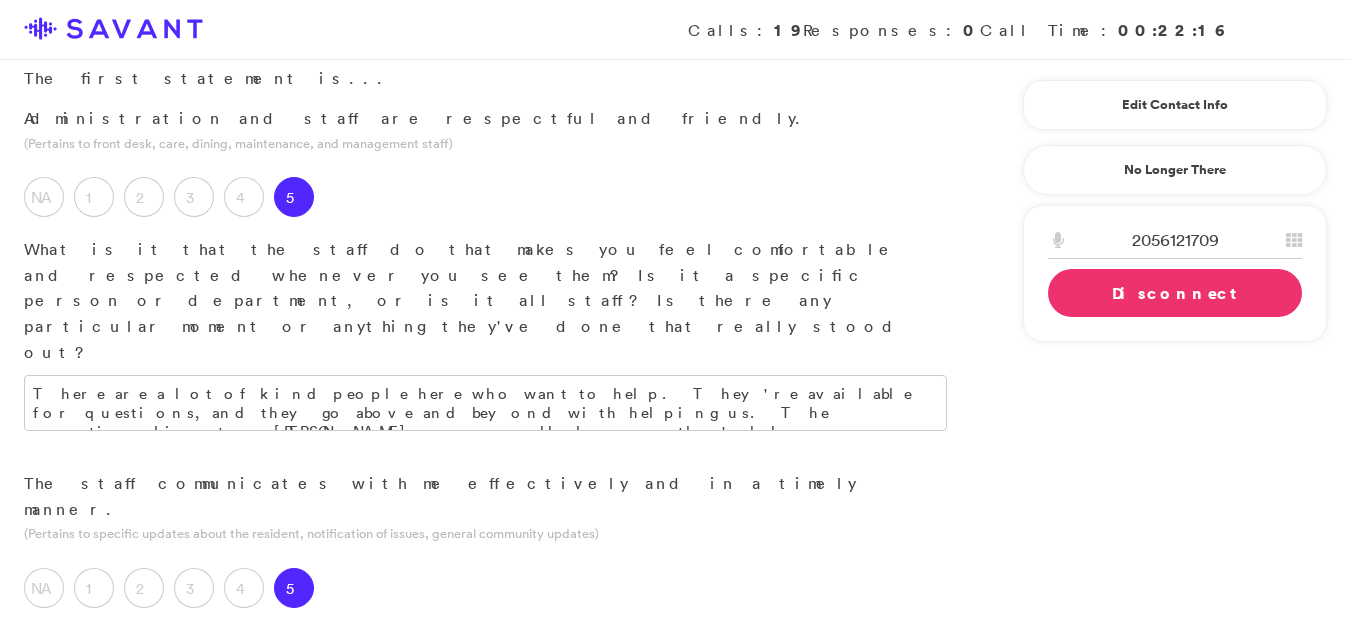 click at bounding box center [485, 709] 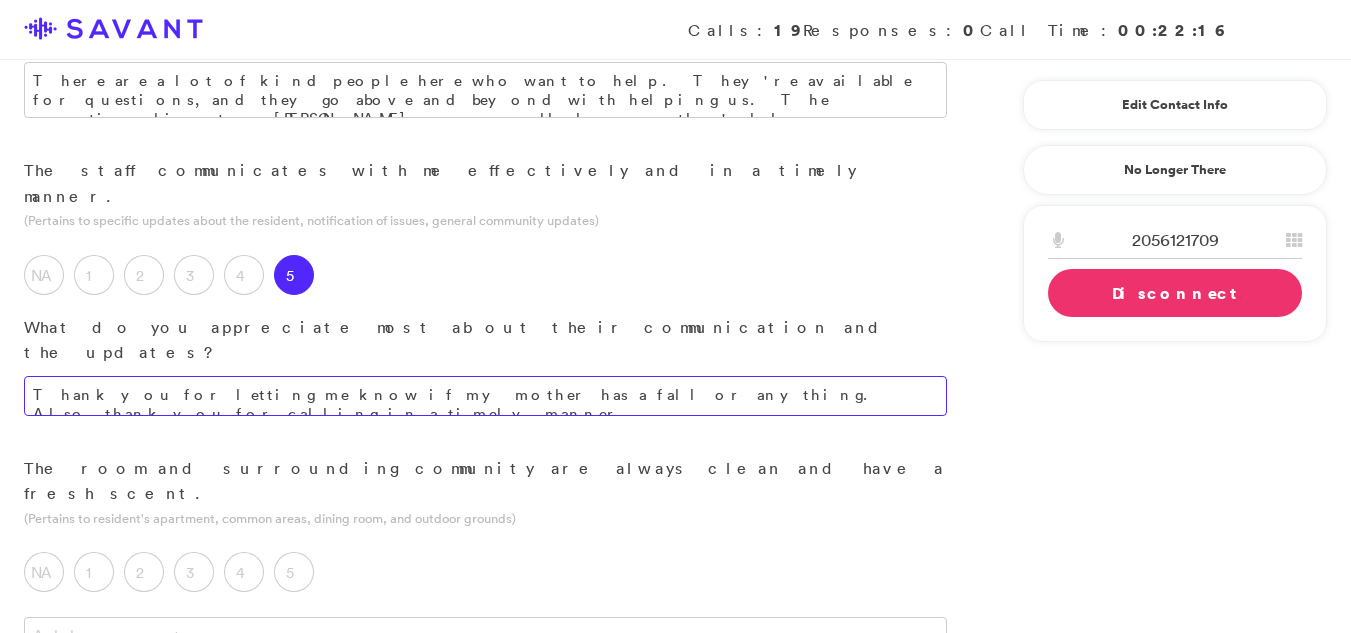 scroll, scrollTop: 660, scrollLeft: 0, axis: vertical 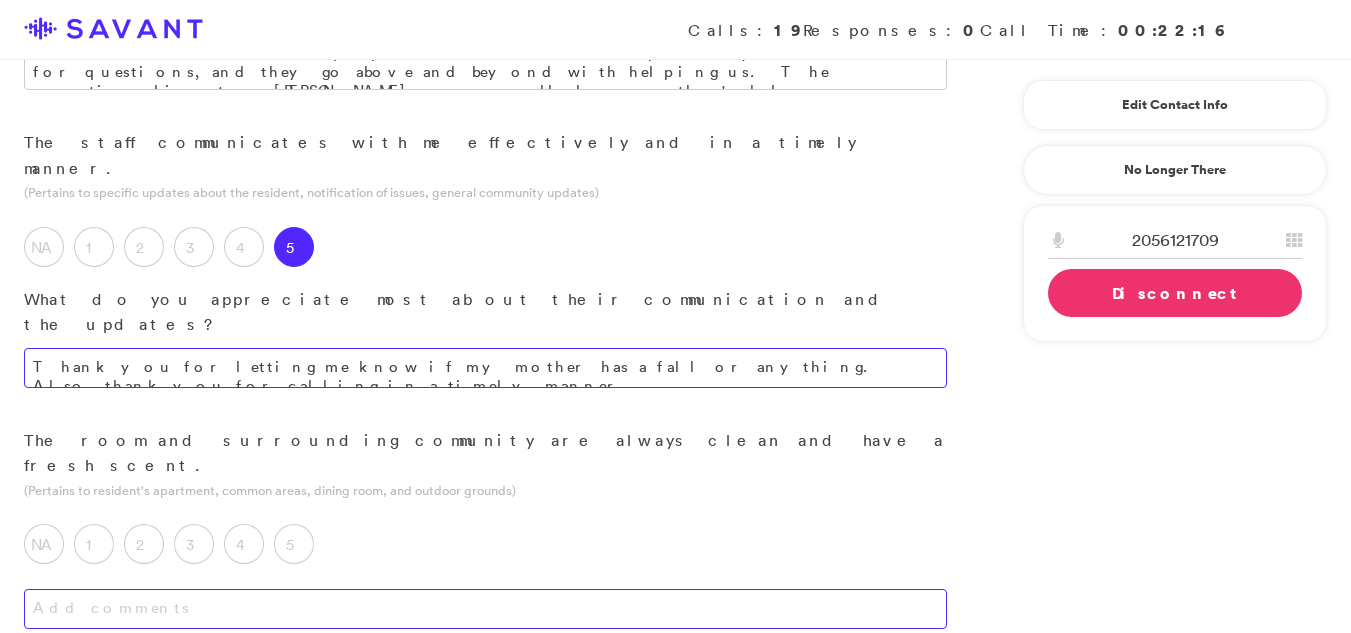 type on "Thank you for letting me know if my mother has a fall or anything. Also, thank you for calling in a timely manner." 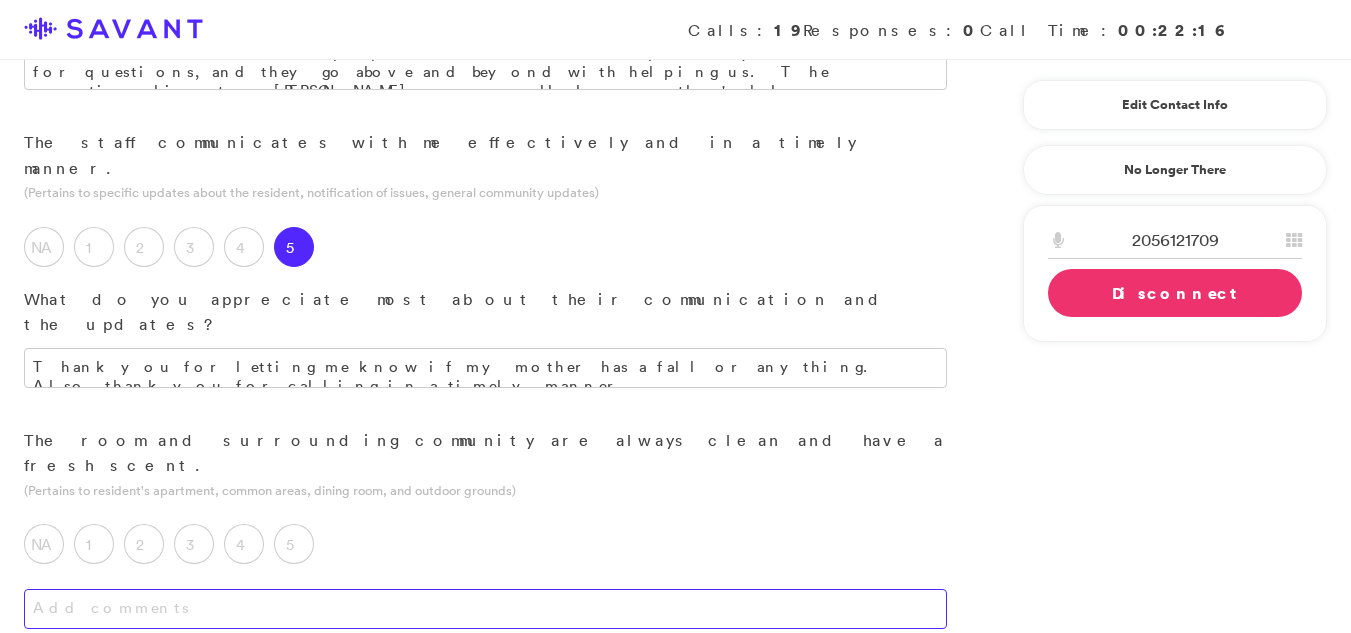 click at bounding box center [485, 609] 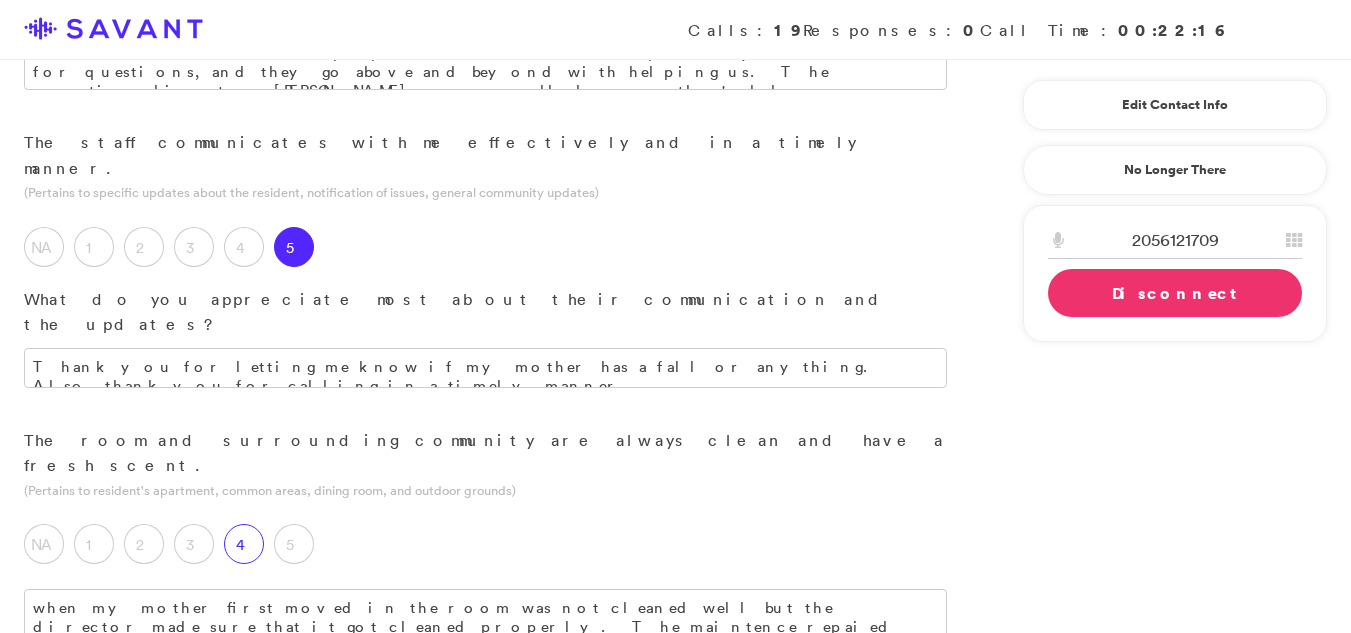 click on "4" at bounding box center (244, 544) 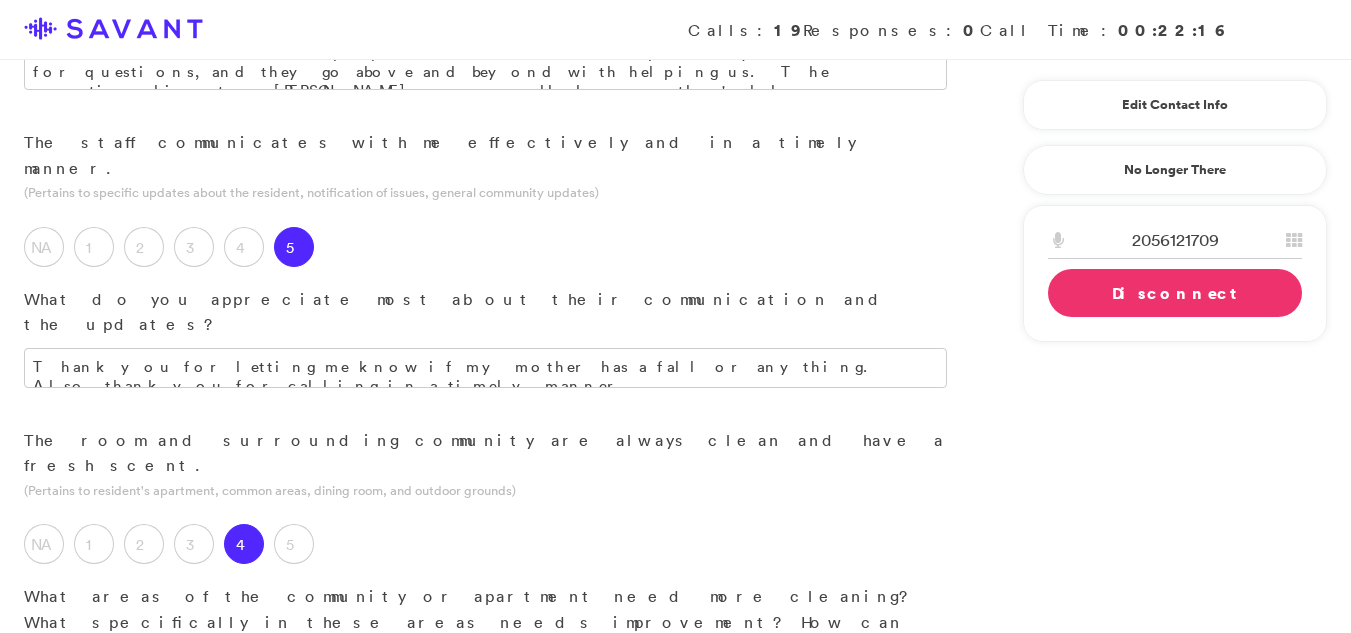 click on "when my mother first moved in the room was not cleaned well but the director made sure that it got cleaned properly. The maintence repaied everything that needed to be fixed. The turn around time was quickly after someone had just moved out is why the room was not ready. They did fix evertythign and cleaned everything once we got moved in." at bounding box center [485, 733] 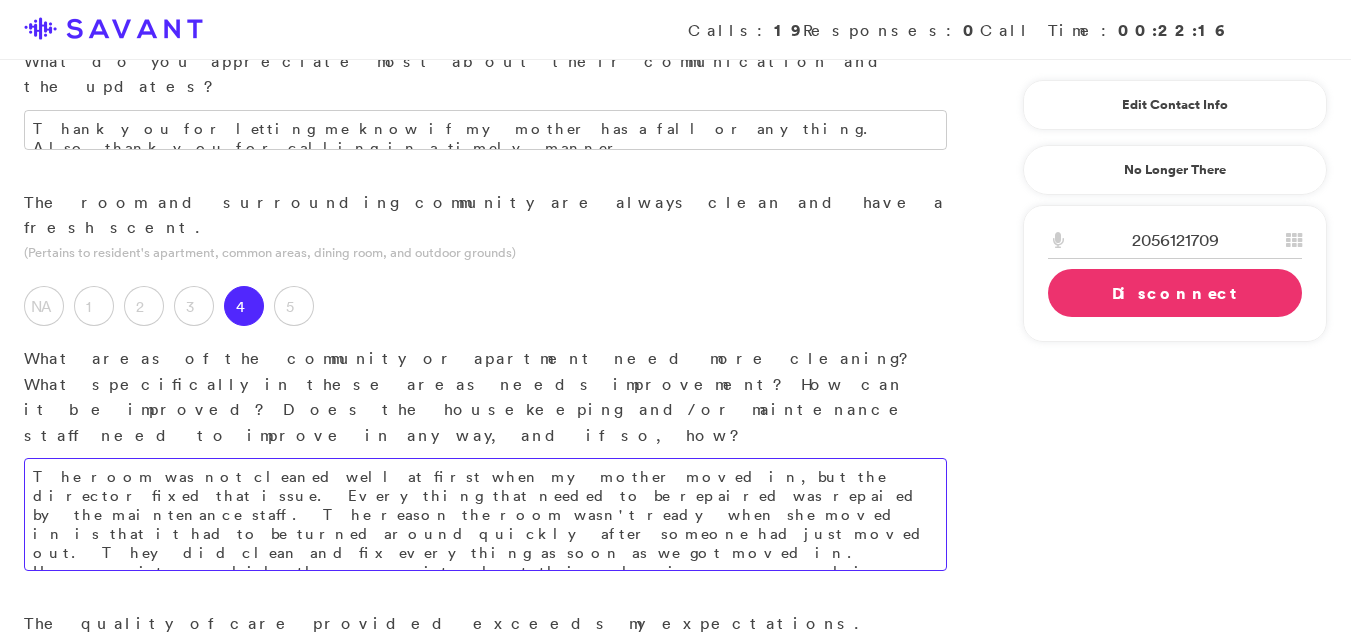 scroll, scrollTop: 978, scrollLeft: 0, axis: vertical 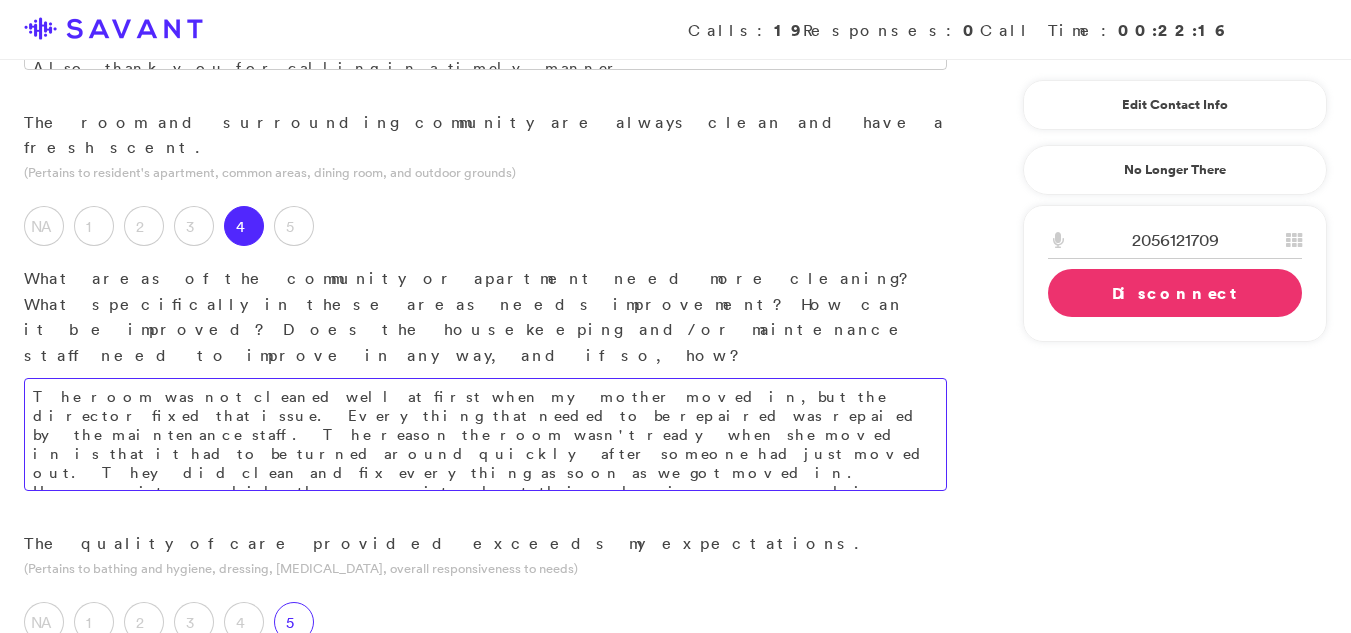 type on "The room was not cleaned well at first when my mother moved in, but the director fixed that issue. Everything that needed to be repaired was repaied by the maintenance staff. The reason the room wasn't ready when she moved in is that it had to be turned around quickly after someone had just moved out. They did clean and fix everything as soon as we got moved in. However, it seems like the community lost their cleaning person and is looking for a new one. Despite being in transition, they are still doing a good job with cleaning." 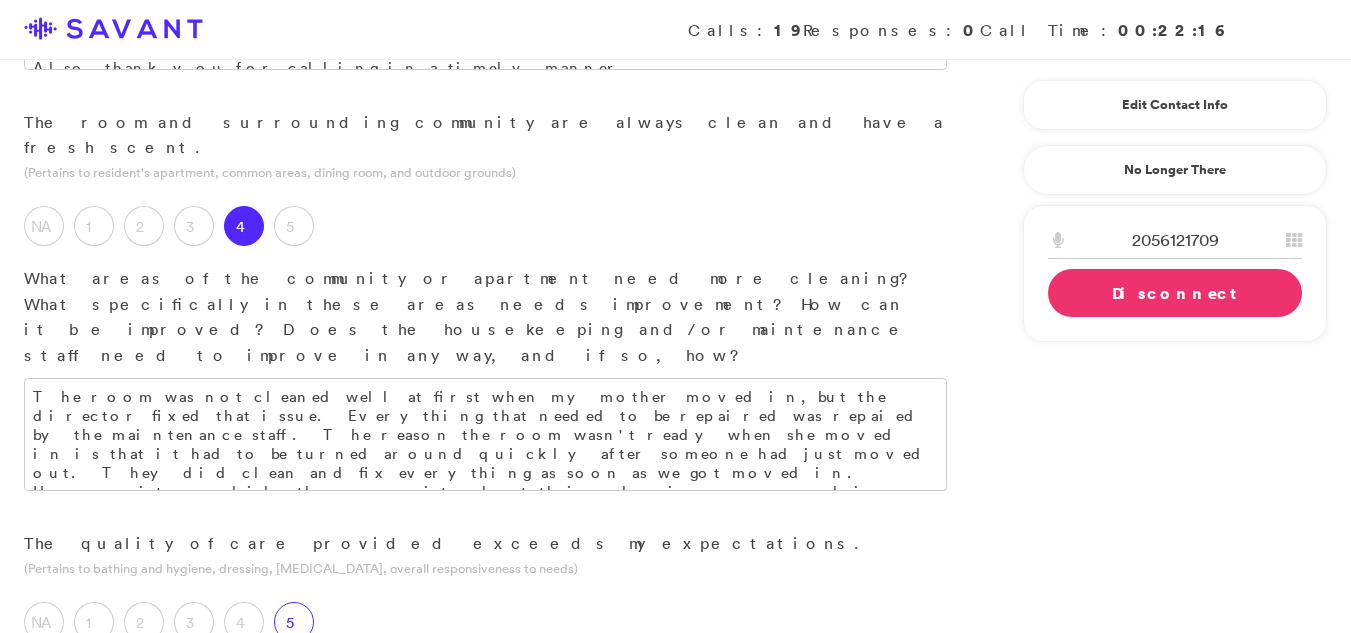 click on "5" at bounding box center (294, 622) 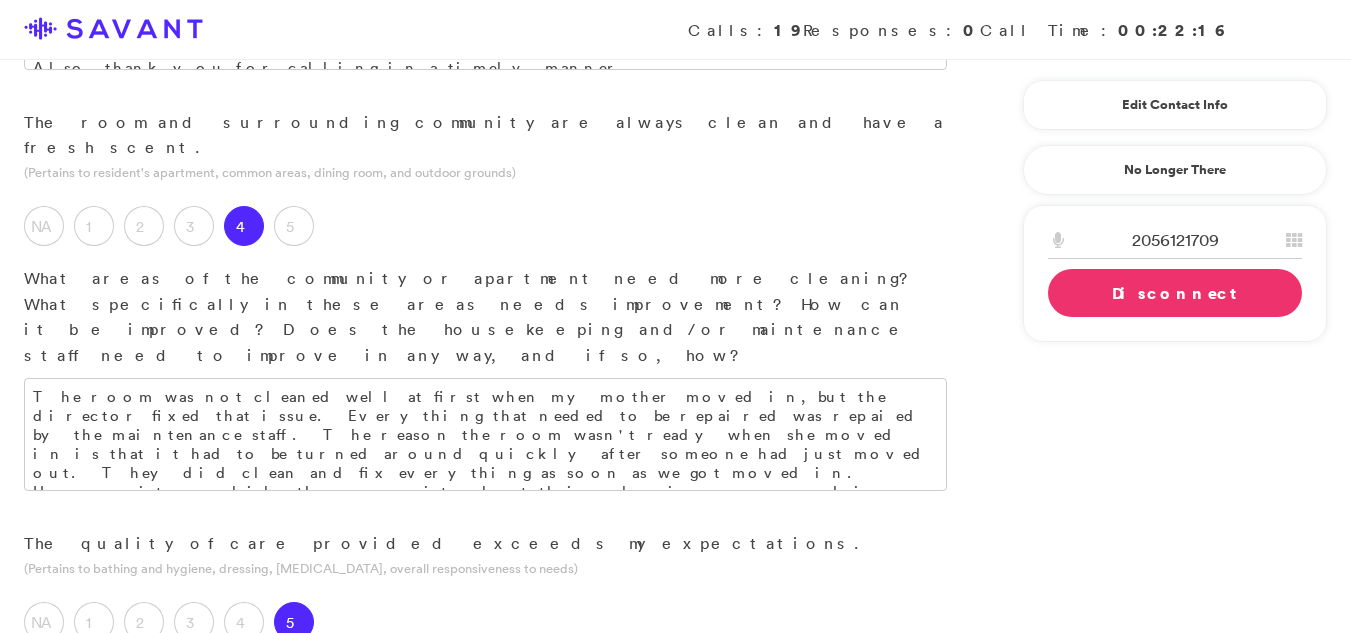 click at bounding box center (485, 769) 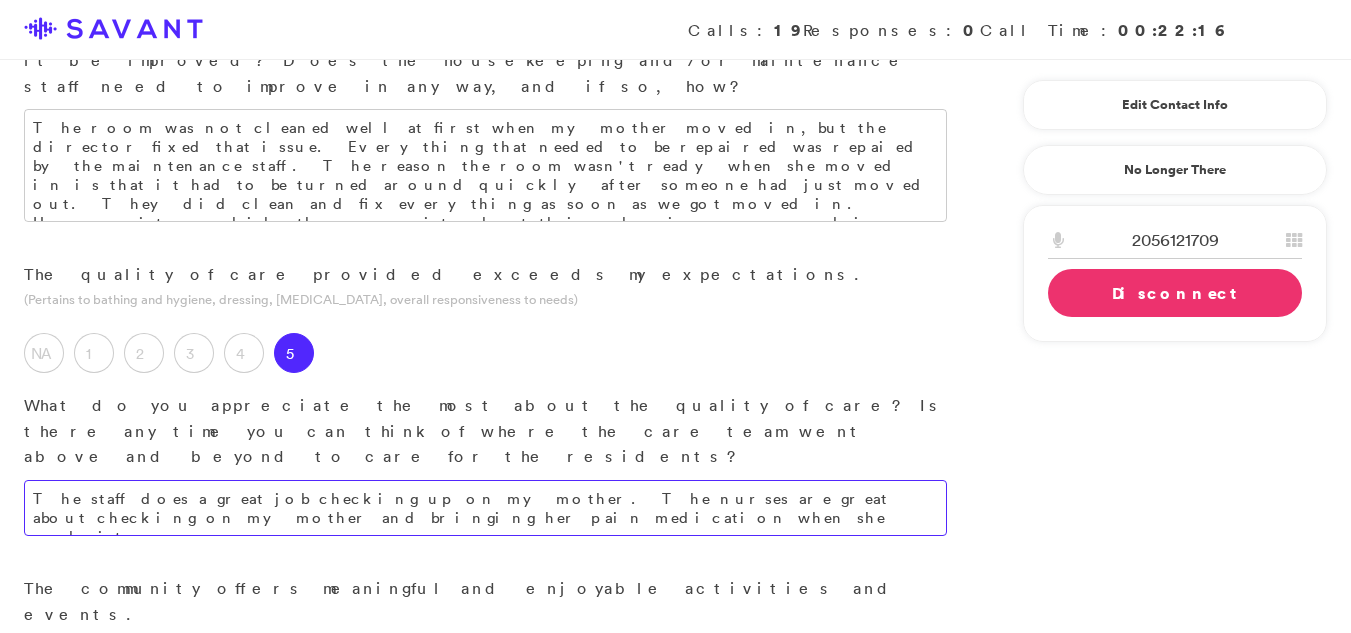 scroll, scrollTop: 1252, scrollLeft: 0, axis: vertical 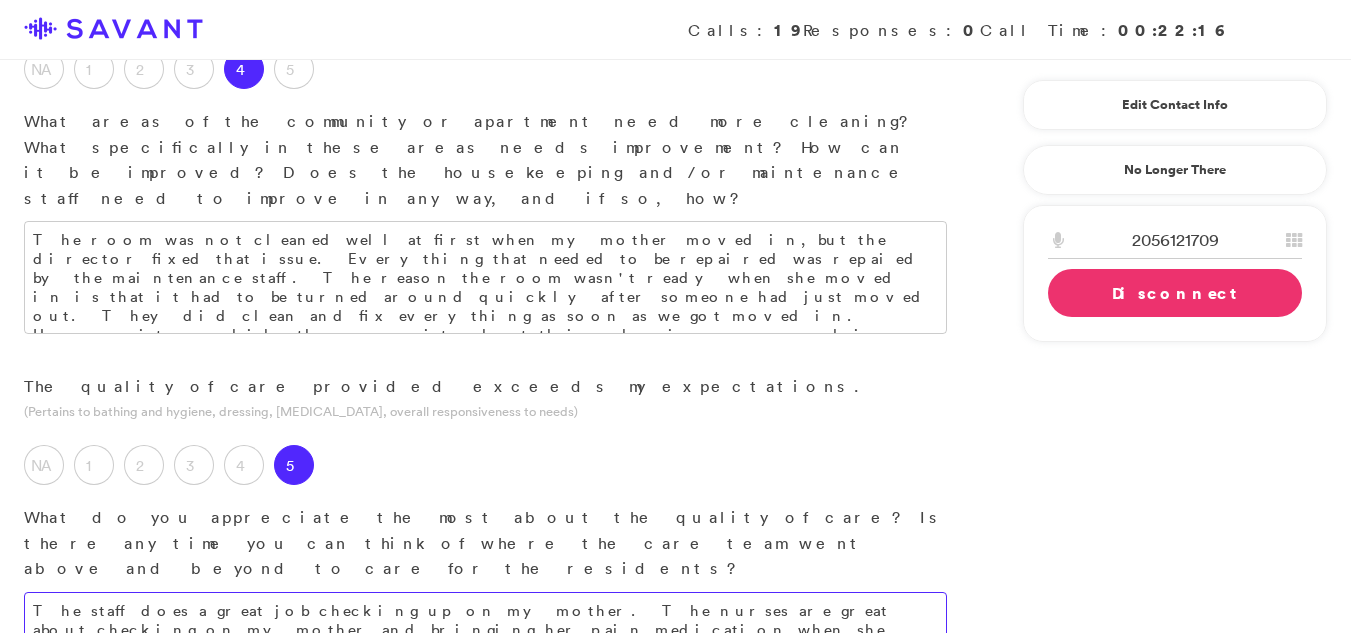 type on "The staff does a great job checking up on my mother. The nurses are great about checking on my mother and bringing her pain medication when she needs it." 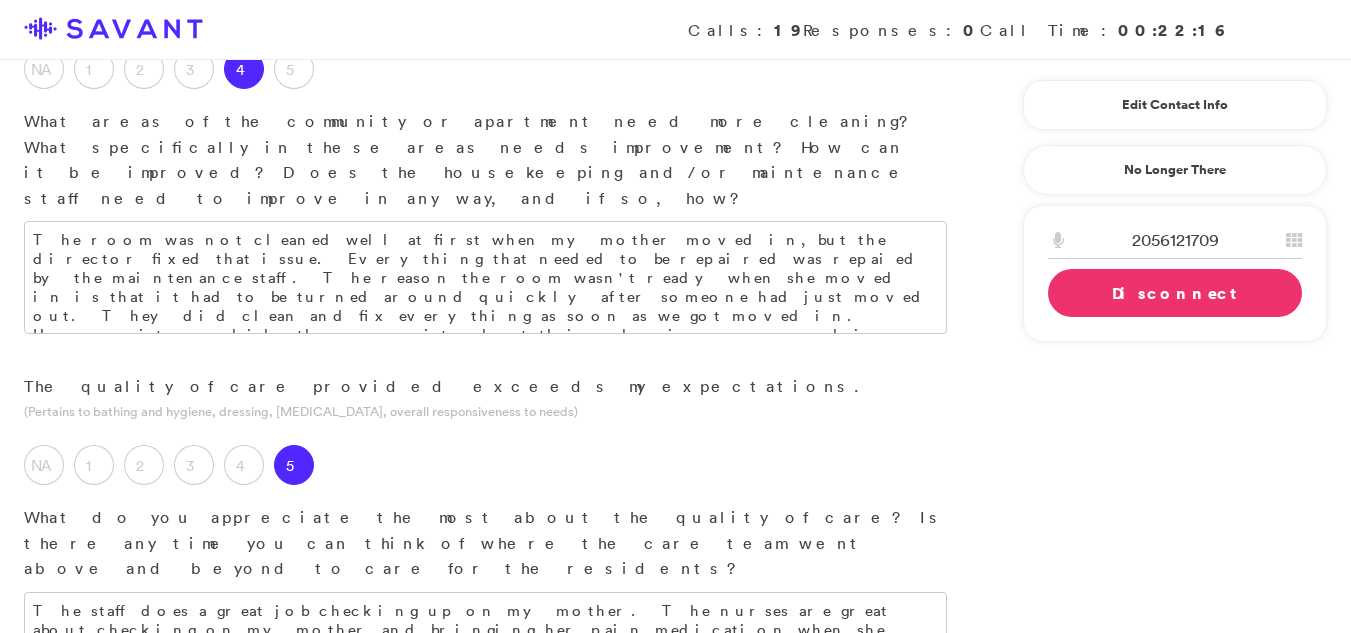 click at bounding box center (485, 869) 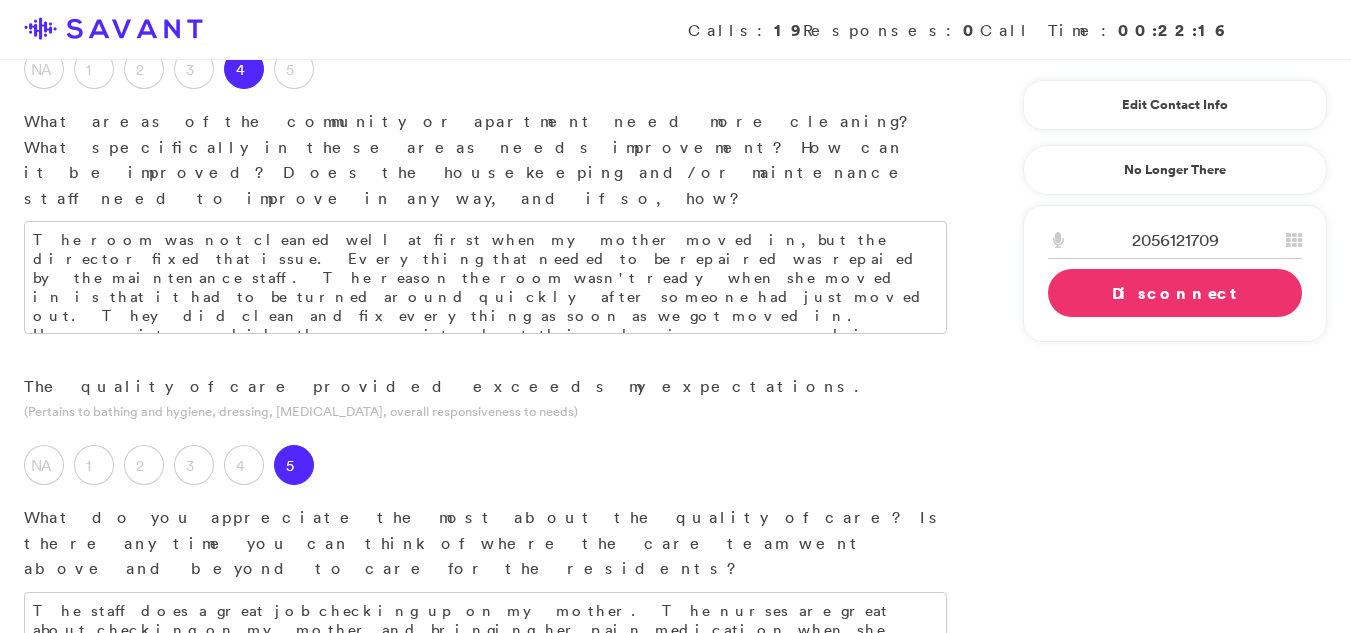 type on "My mother  has a lot pain issues and will start doing o" 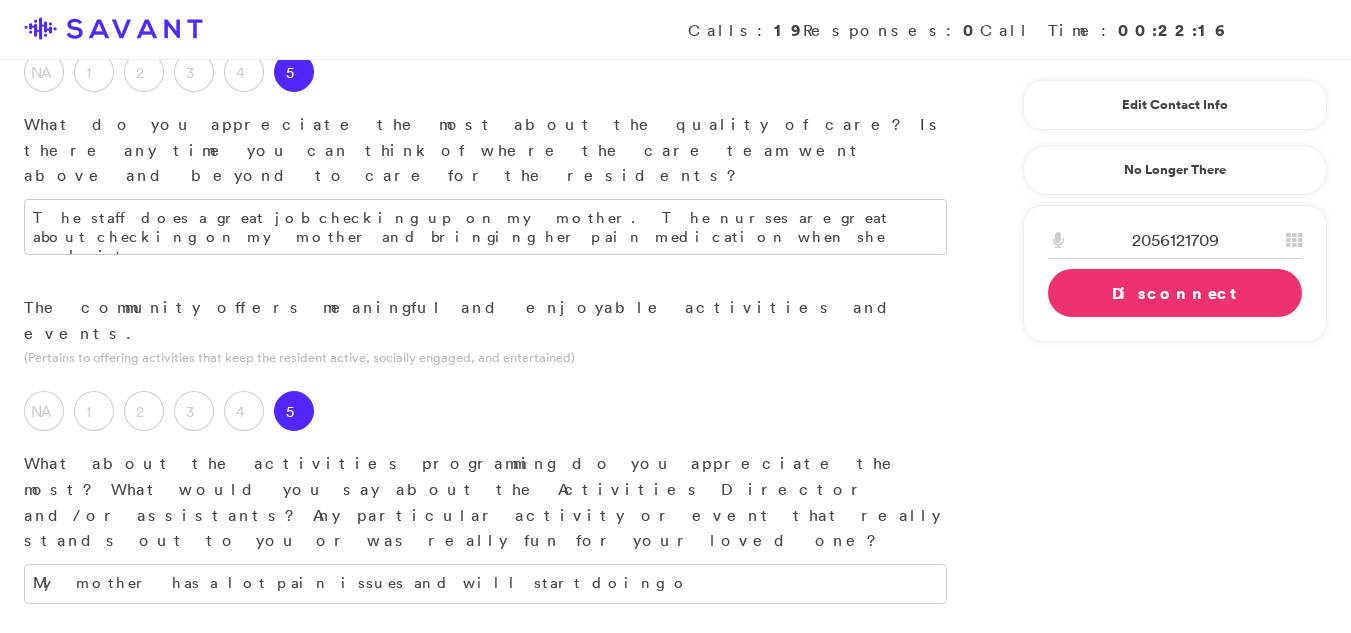 scroll, scrollTop: 1450, scrollLeft: 0, axis: vertical 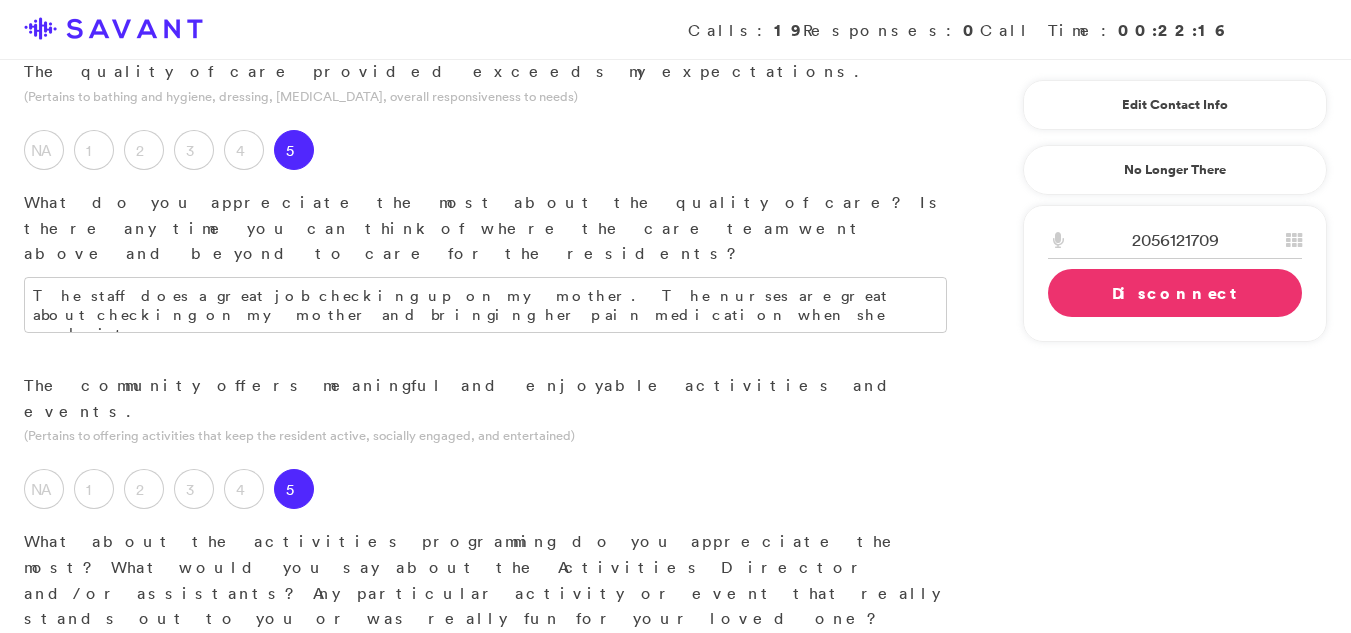 click on "5" at bounding box center (294, 838) 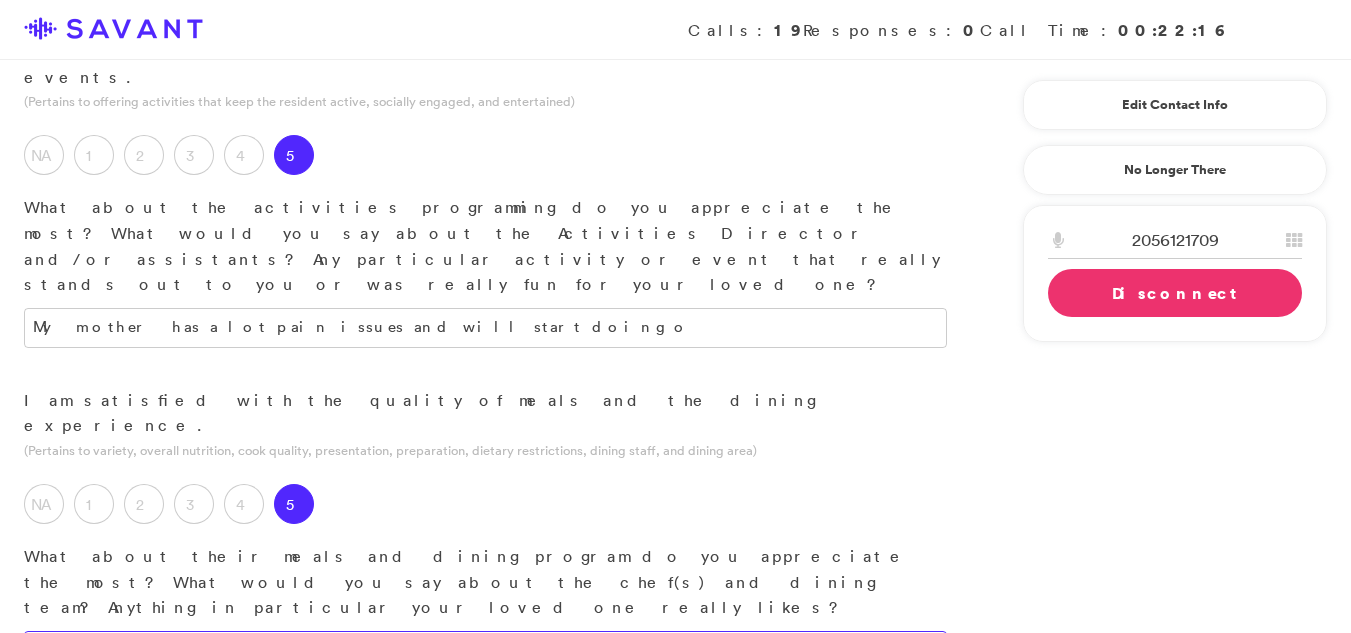 scroll, scrollTop: 1790, scrollLeft: 0, axis: vertical 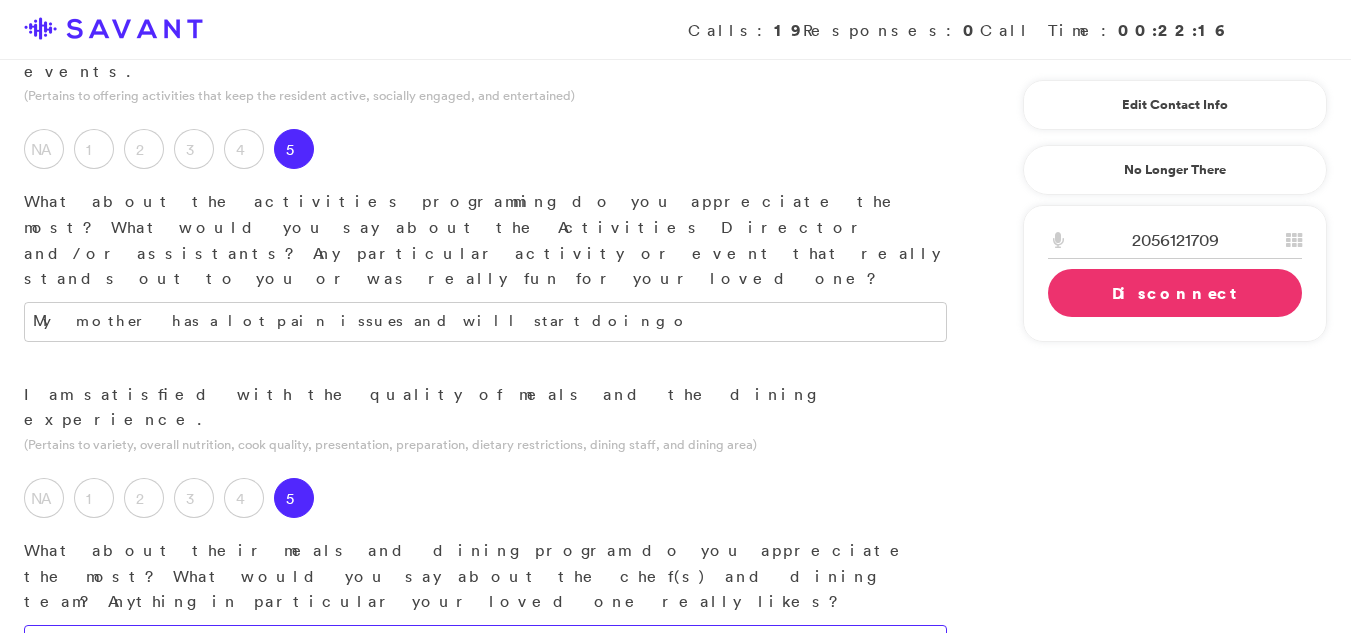 click on "My mother enjoys the food and it is very good and they accomidate my mothers meals and brings them to her when she can not go to the dinning room" at bounding box center [485, 653] 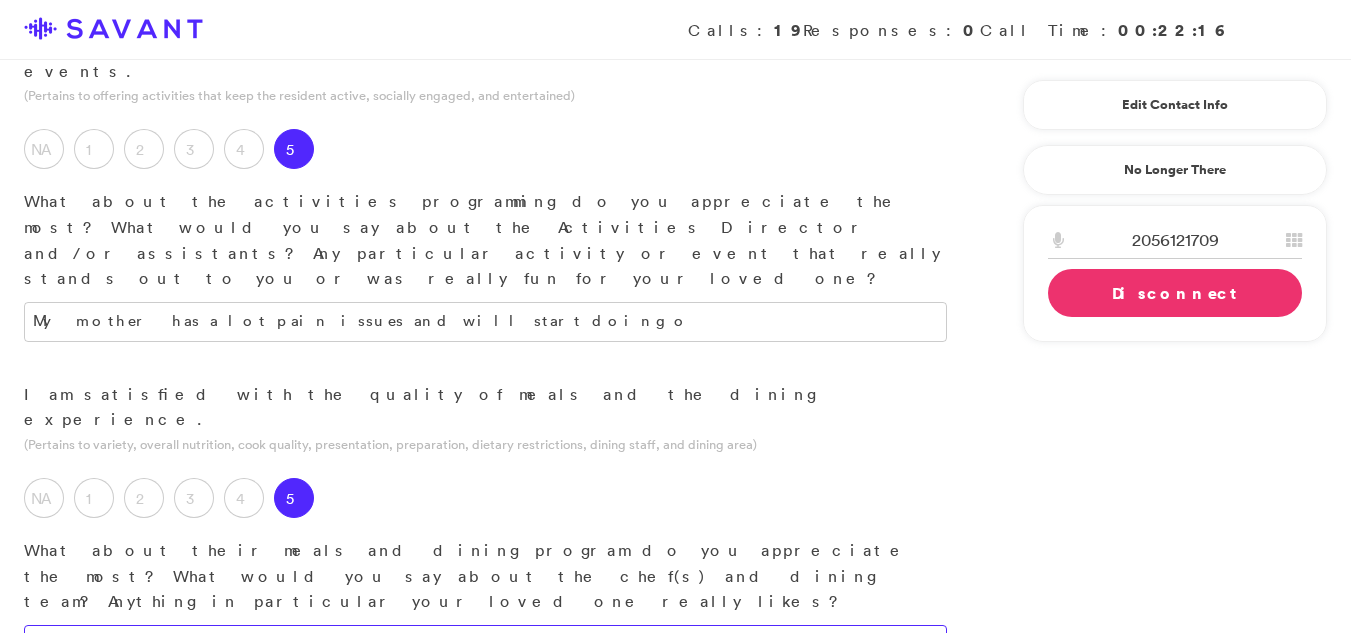 type on "My mother is enjoying the meals at The Neighborhood at [GEOGRAPHIC_DATA]. The food is very good and they accommodate my mother’s specific needs in terms of getting meals to her when she can’t go to the dining room." 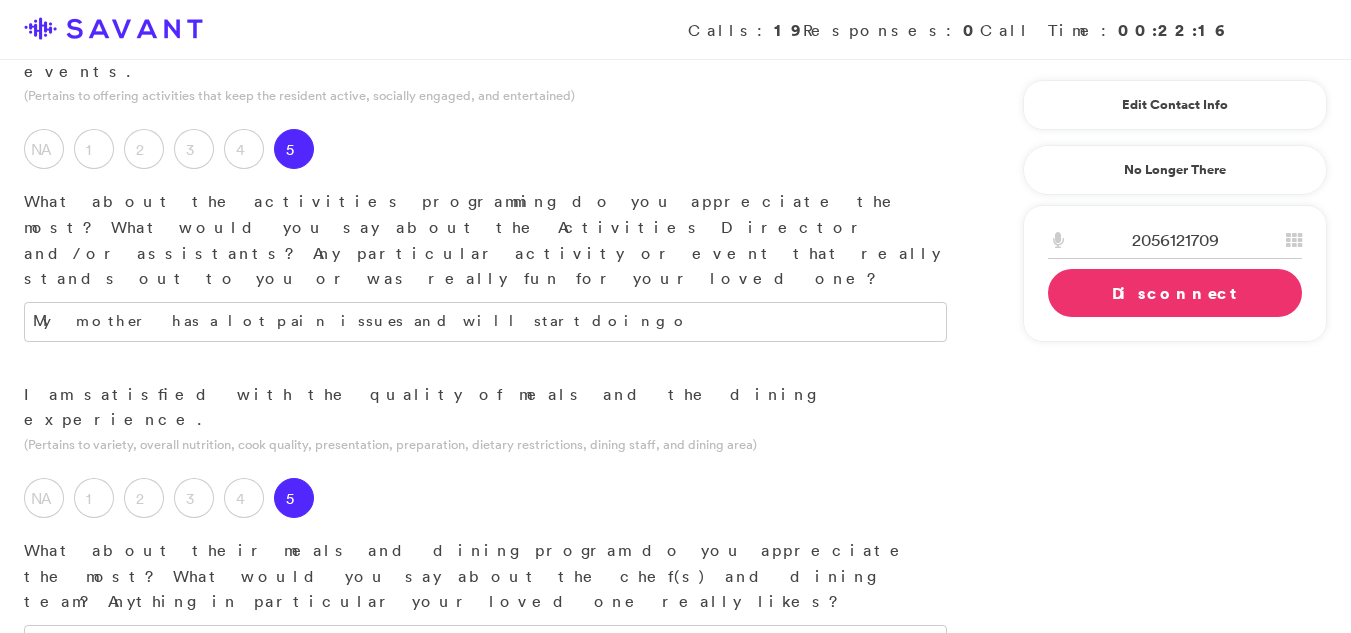 click on "5" at bounding box center (294, 876) 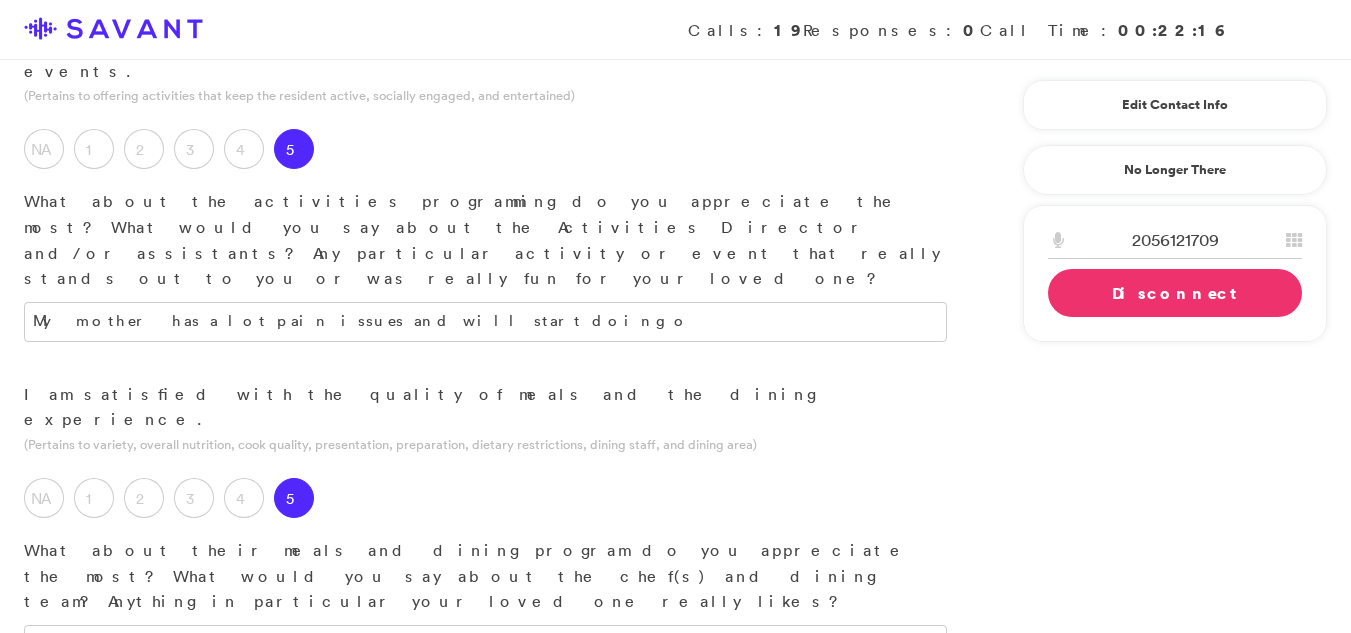 click on "So far the community has been a good fit for my mother." at bounding box center [485, 1048] 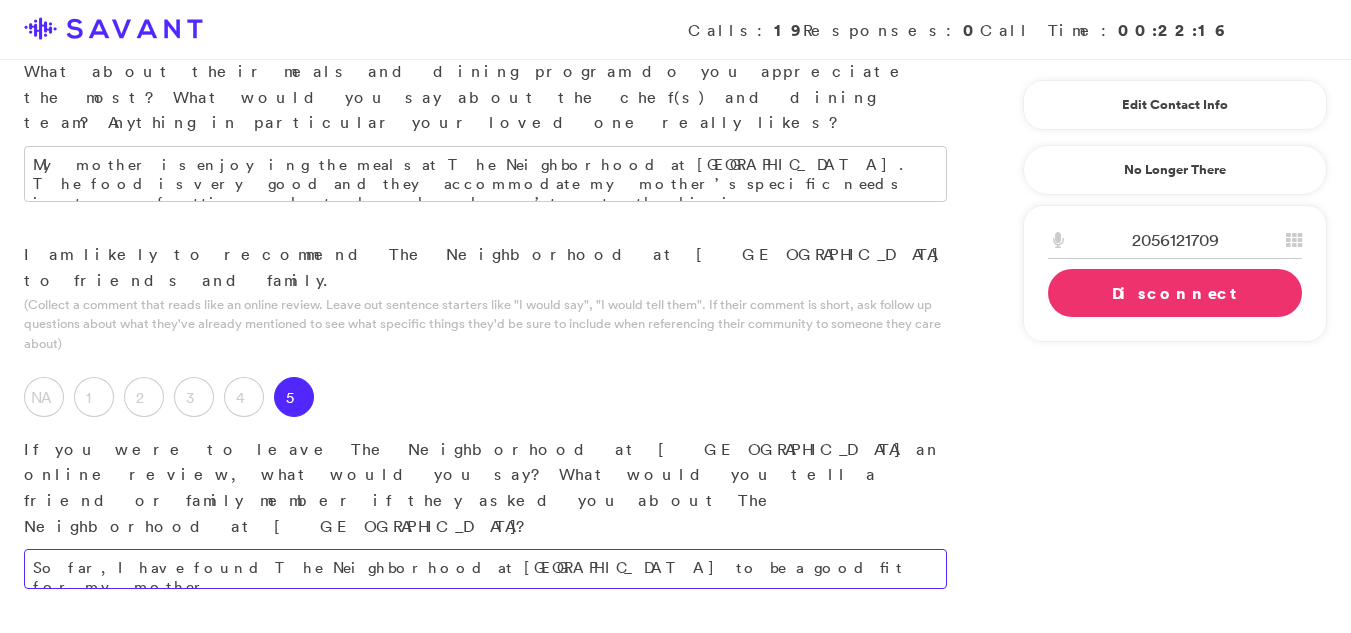 type on "So far, I have found The Neighborhood at [GEOGRAPHIC_DATA] to be a good fit for my mother." 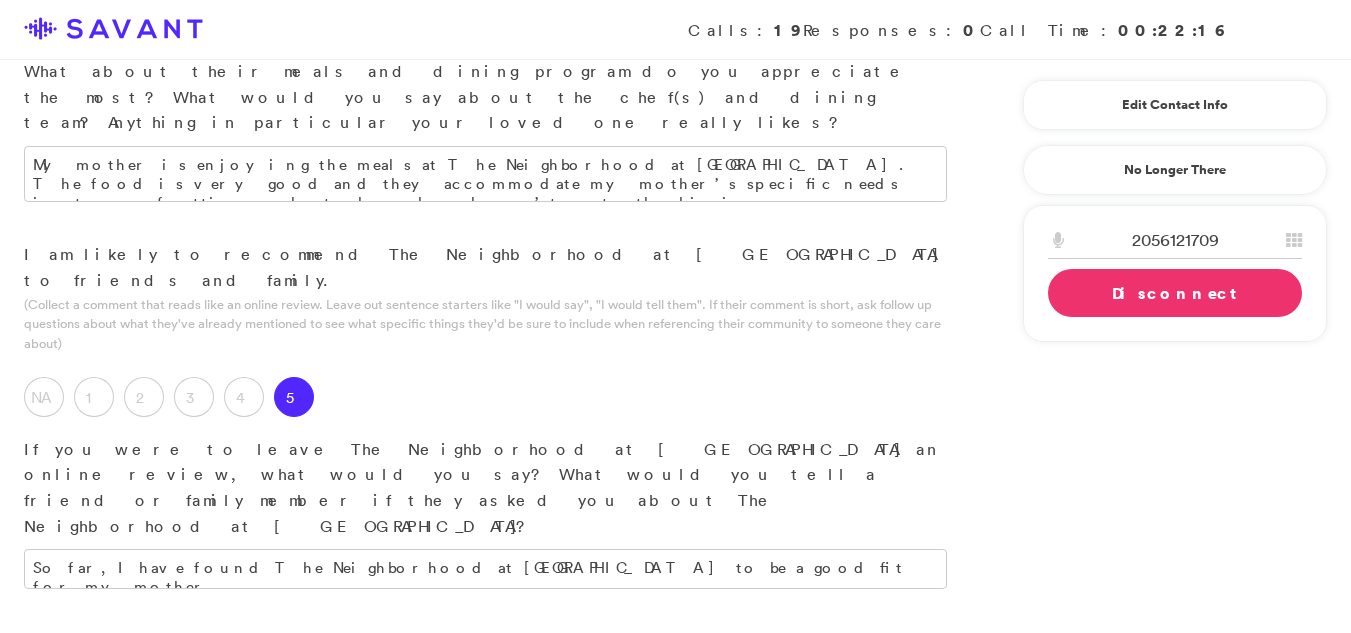 click at bounding box center (485, 728) 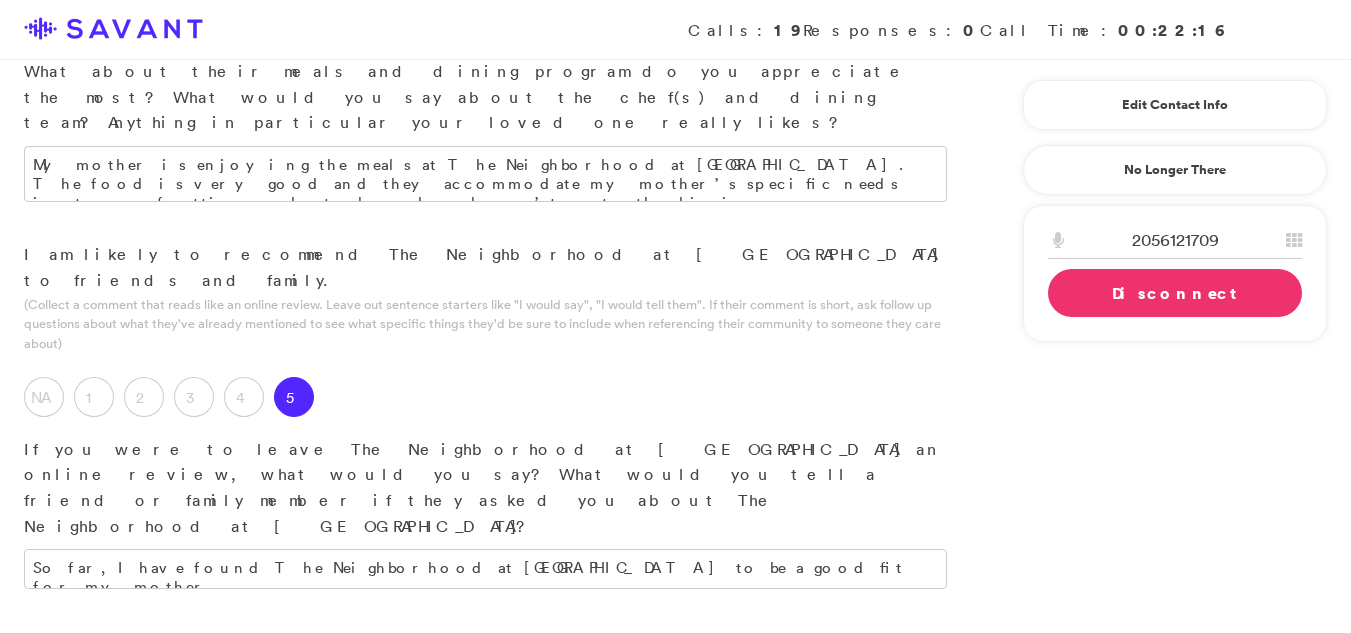 click on "I like the friendlyness of the staff and the promtness in acting when my mother needs help or assistance." at bounding box center (485, 728) 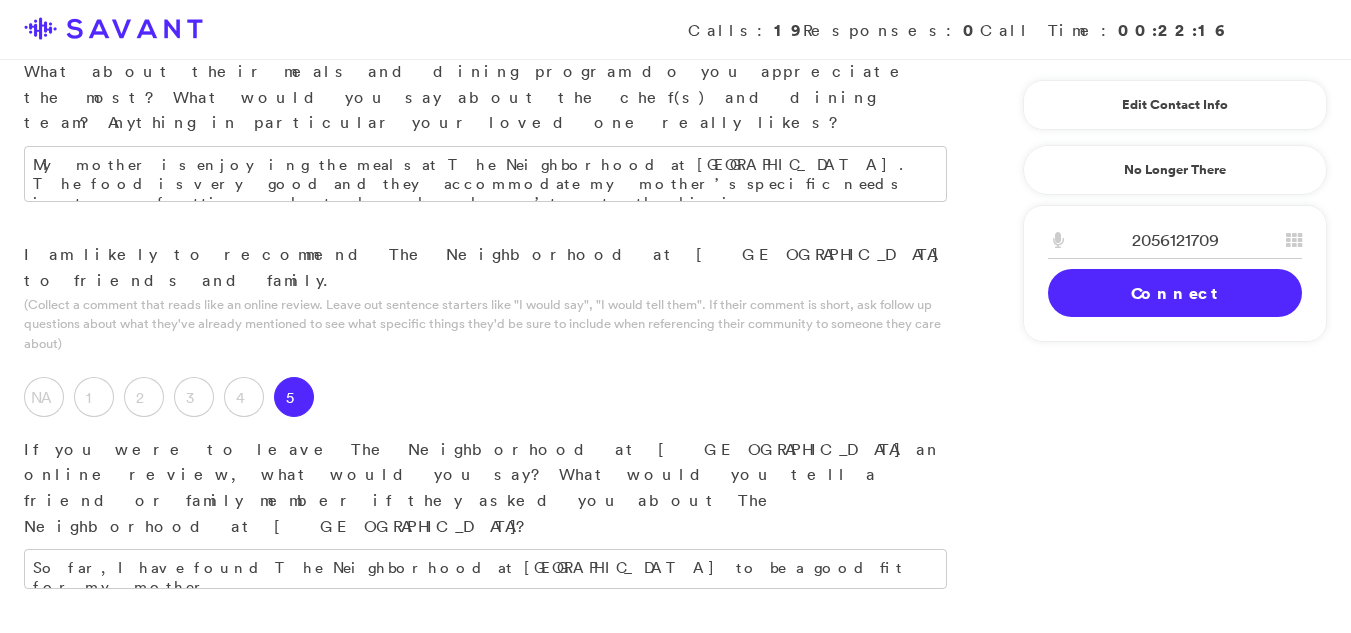 click on "So far the community has responded to my mothers needs and they are updating my mothers room by painting. We are happy with the community." at bounding box center [485, 885] 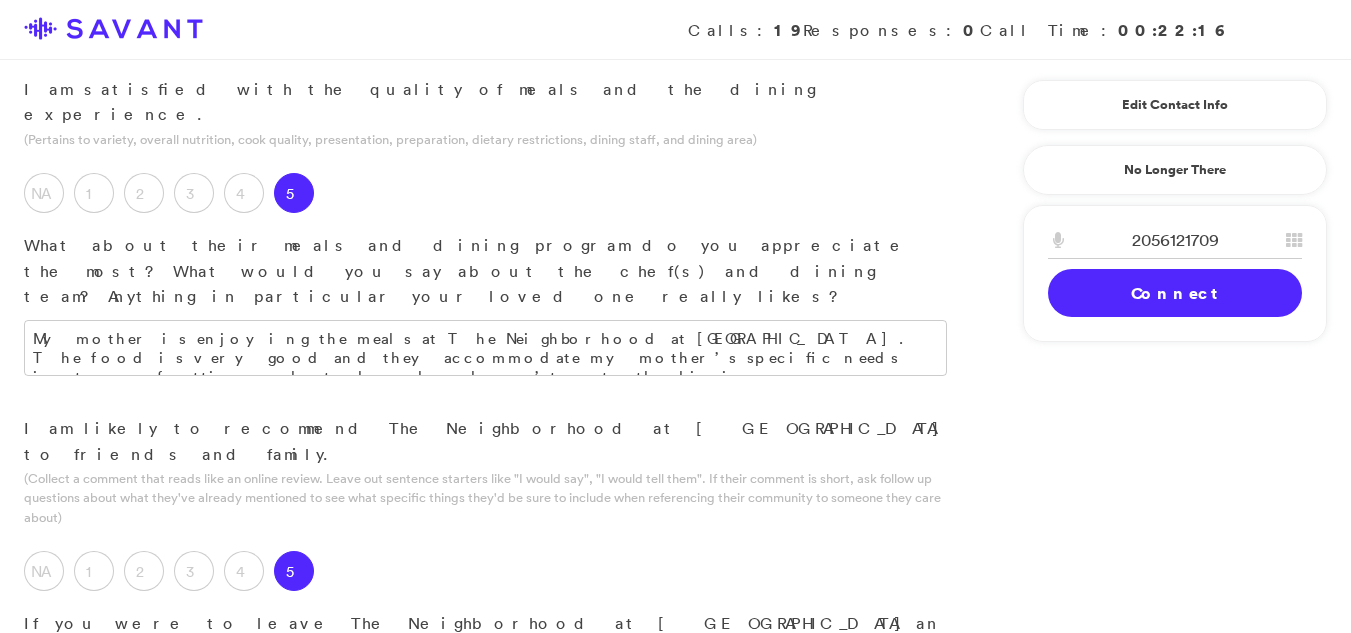 scroll, scrollTop: 2029, scrollLeft: 0, axis: vertical 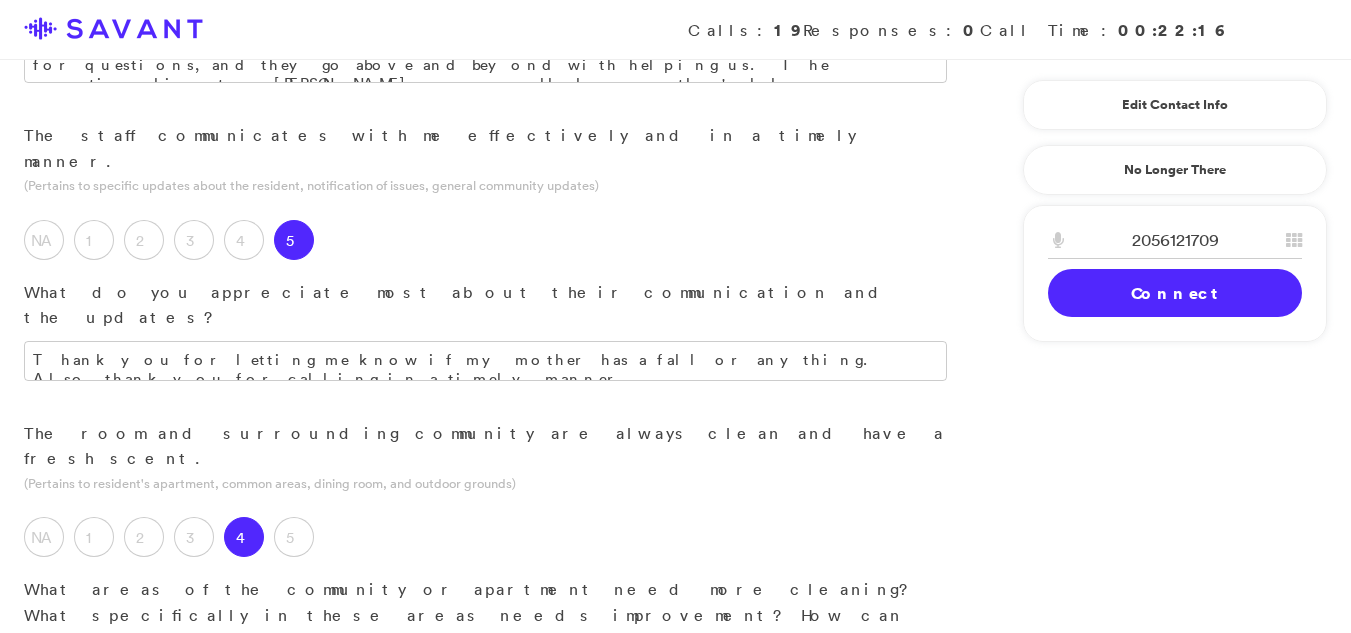 type on "I think the staff is very friendly. I also think they’re very quick to respond to my mother’s requests for help or assistance." 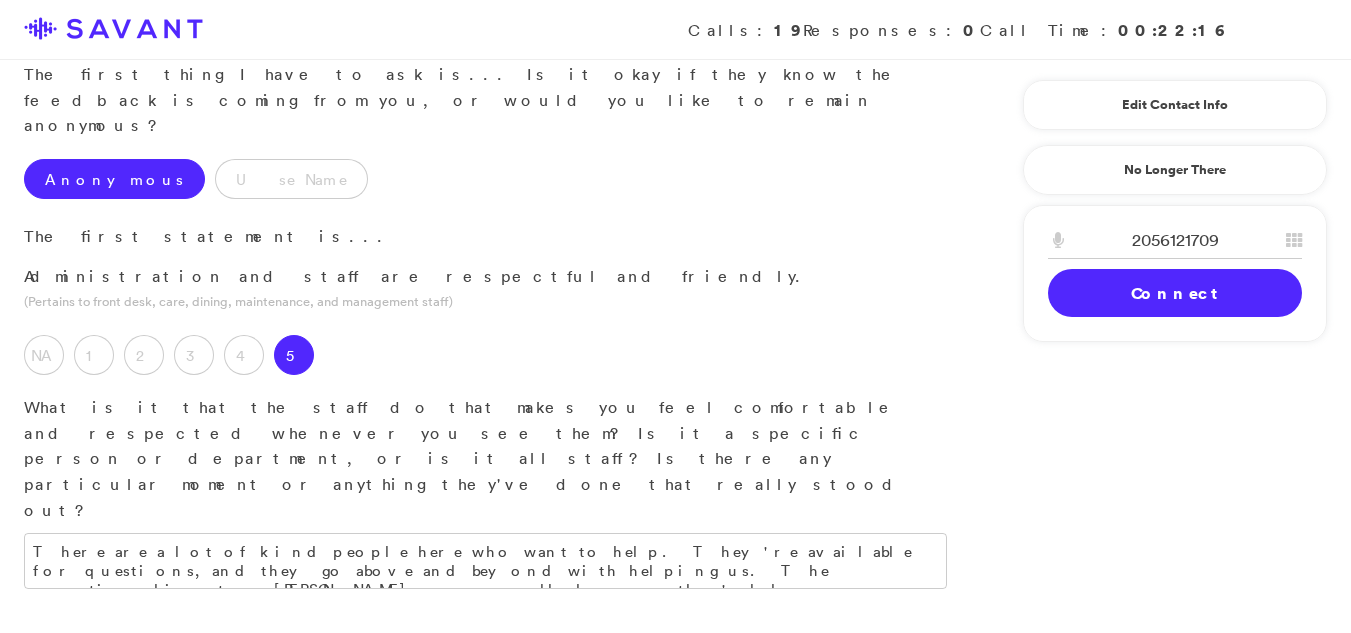 scroll, scrollTop: 95, scrollLeft: 0, axis: vertical 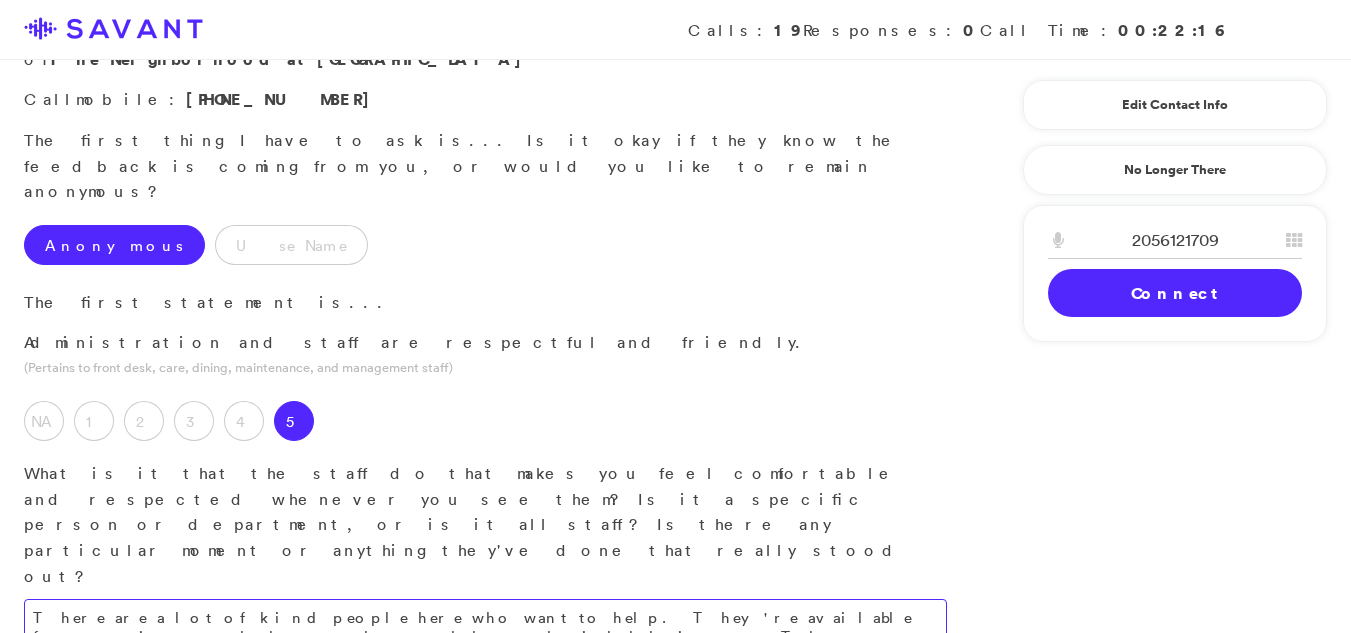 type on "The room was not cleaned well at first when my mother moved in, but the director fixed that issue. The maintenance staff repaired everything that needed to be repaired. The reason the room wasn't ready when she moved in is that it had to be turned around quickly after someone had just moved out. They cleaned and fixed everything as soon as we moved in. However, it seems like the community lost its cleaning person and is looking for a new one. Despite being in transition, they are still doing a good job with cleaning." 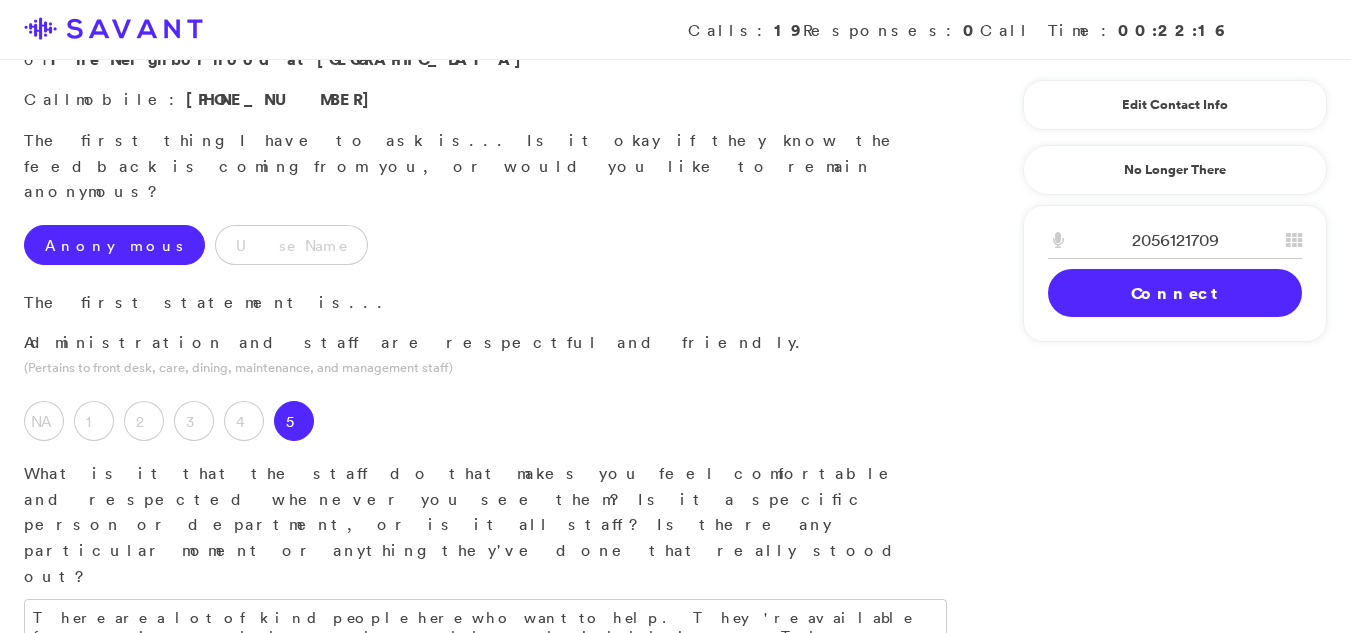 drag, startPoint x: 209, startPoint y: 481, endPoint x: 699, endPoint y: 220, distance: 555.1766 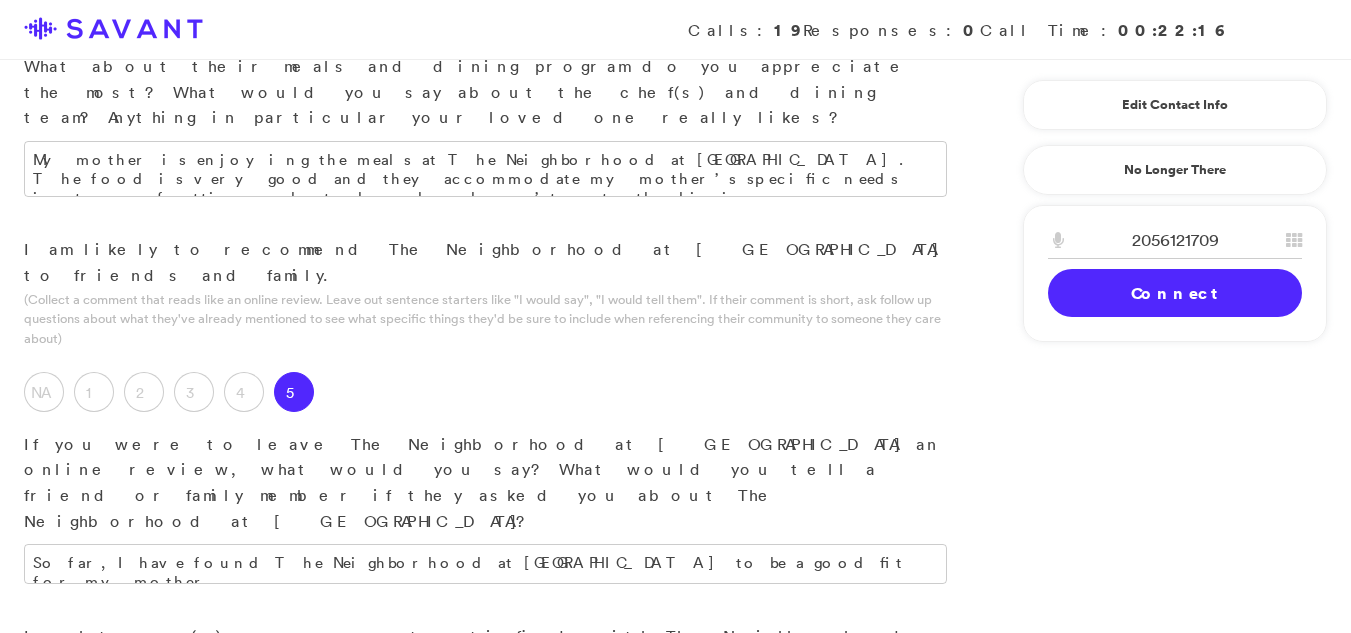 scroll, scrollTop: 2581, scrollLeft: 0, axis: vertical 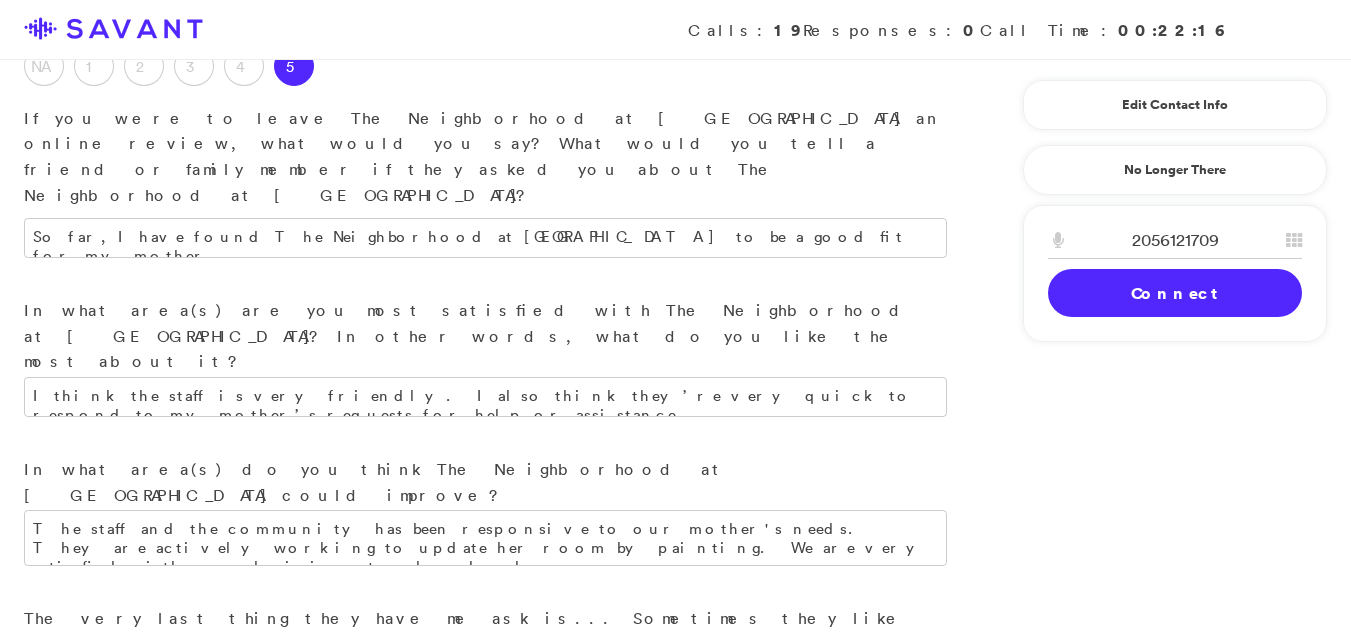 click on "Yes" at bounding box center (44, 749) 